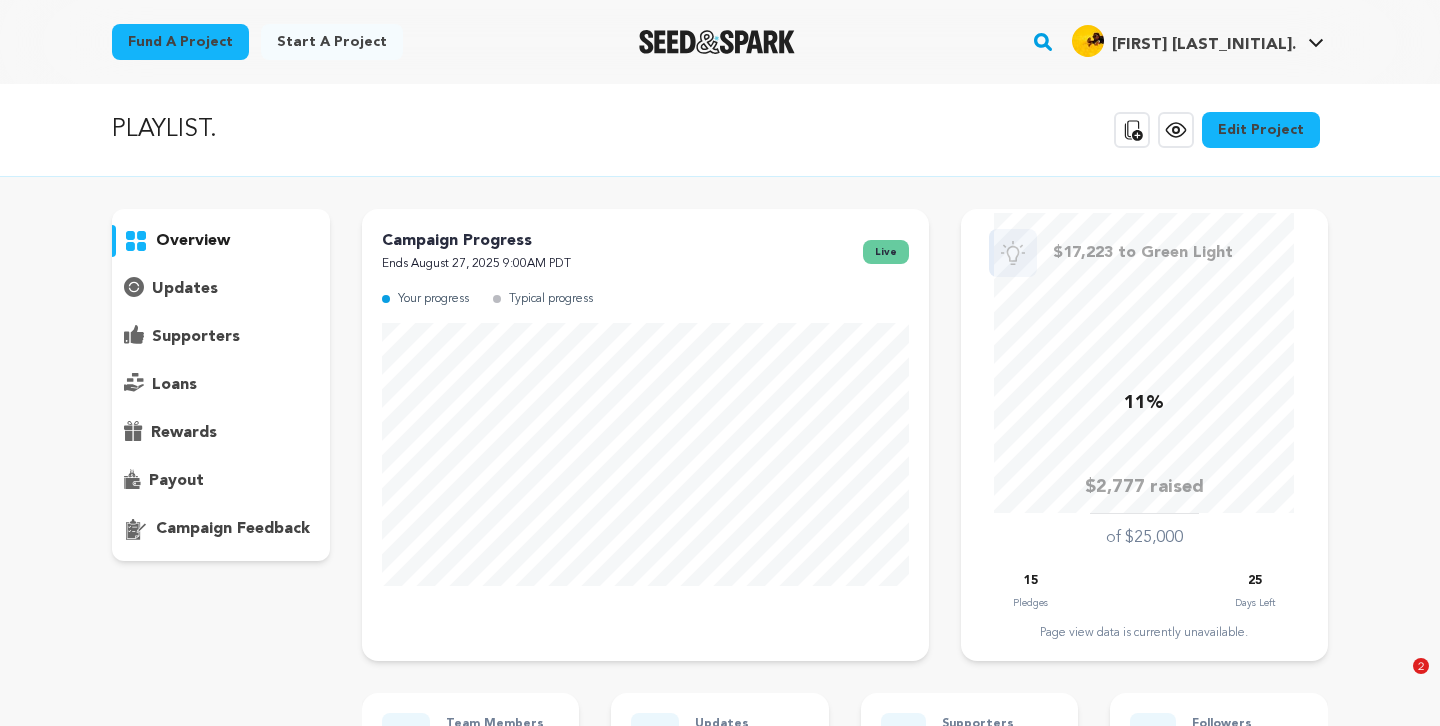 scroll, scrollTop: 0, scrollLeft: 0, axis: both 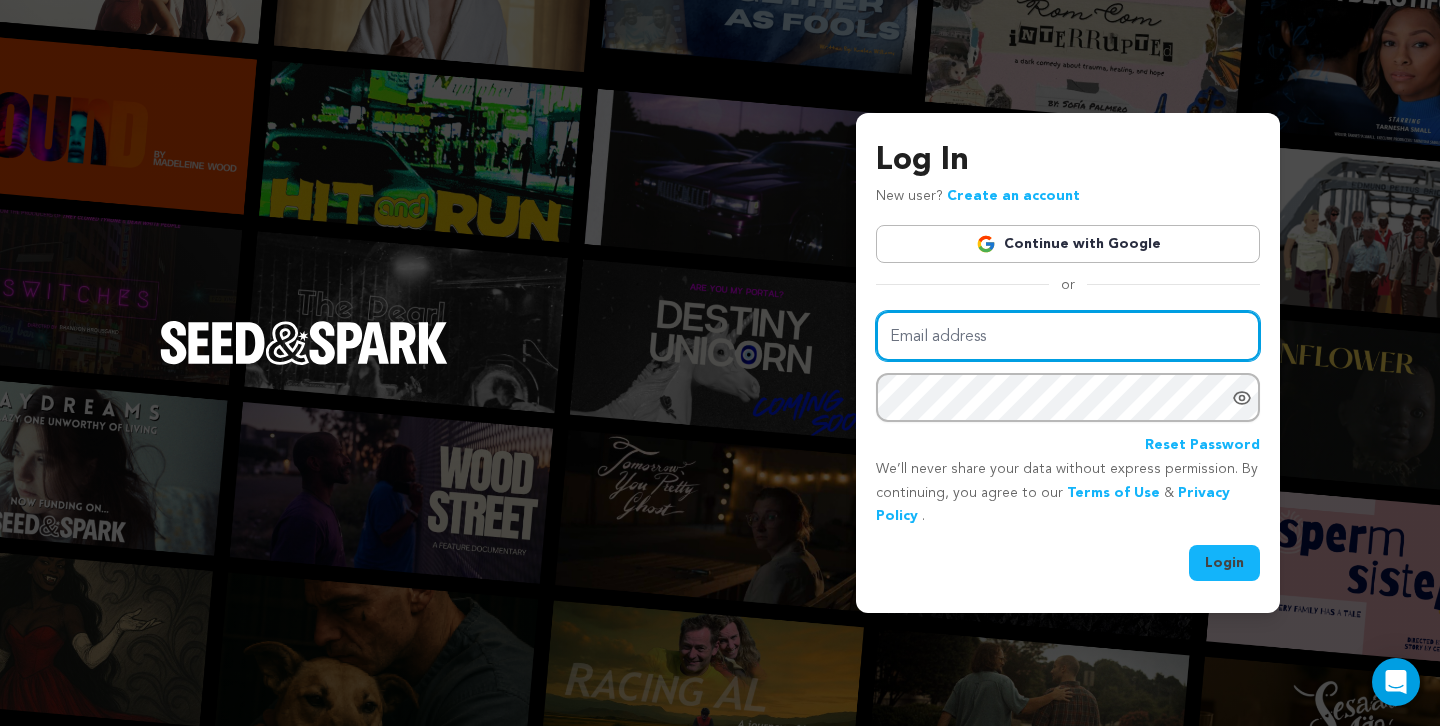 click on "Email address" at bounding box center (1068, 336) 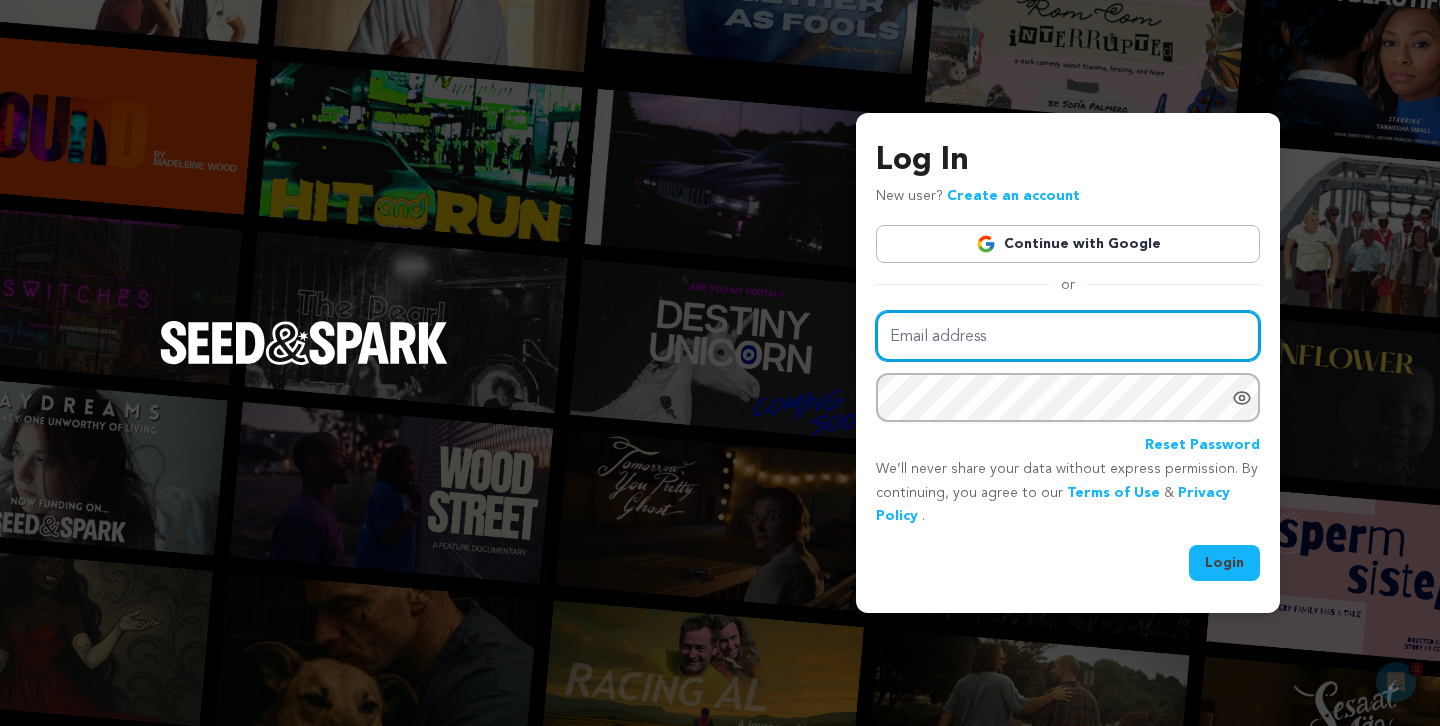 scroll, scrollTop: 0, scrollLeft: 0, axis: both 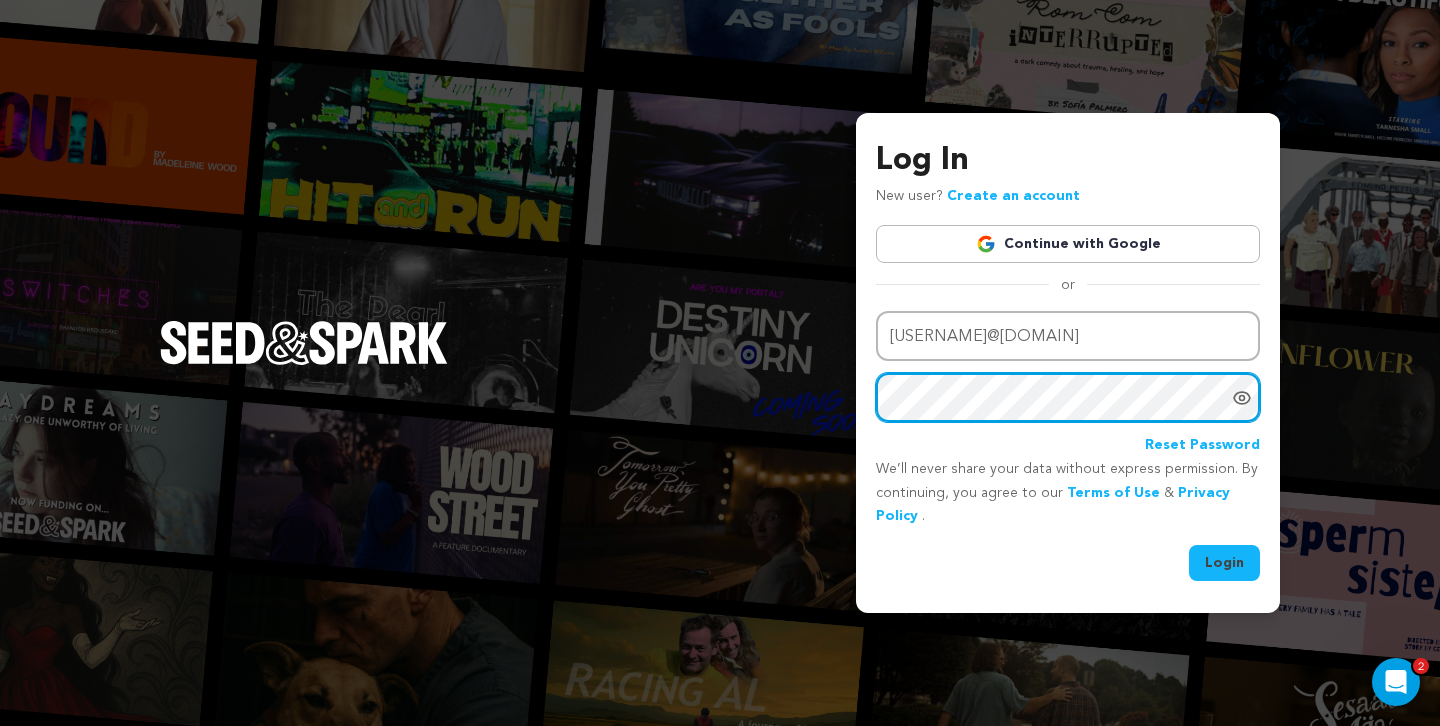 click on "Login" at bounding box center [1224, 563] 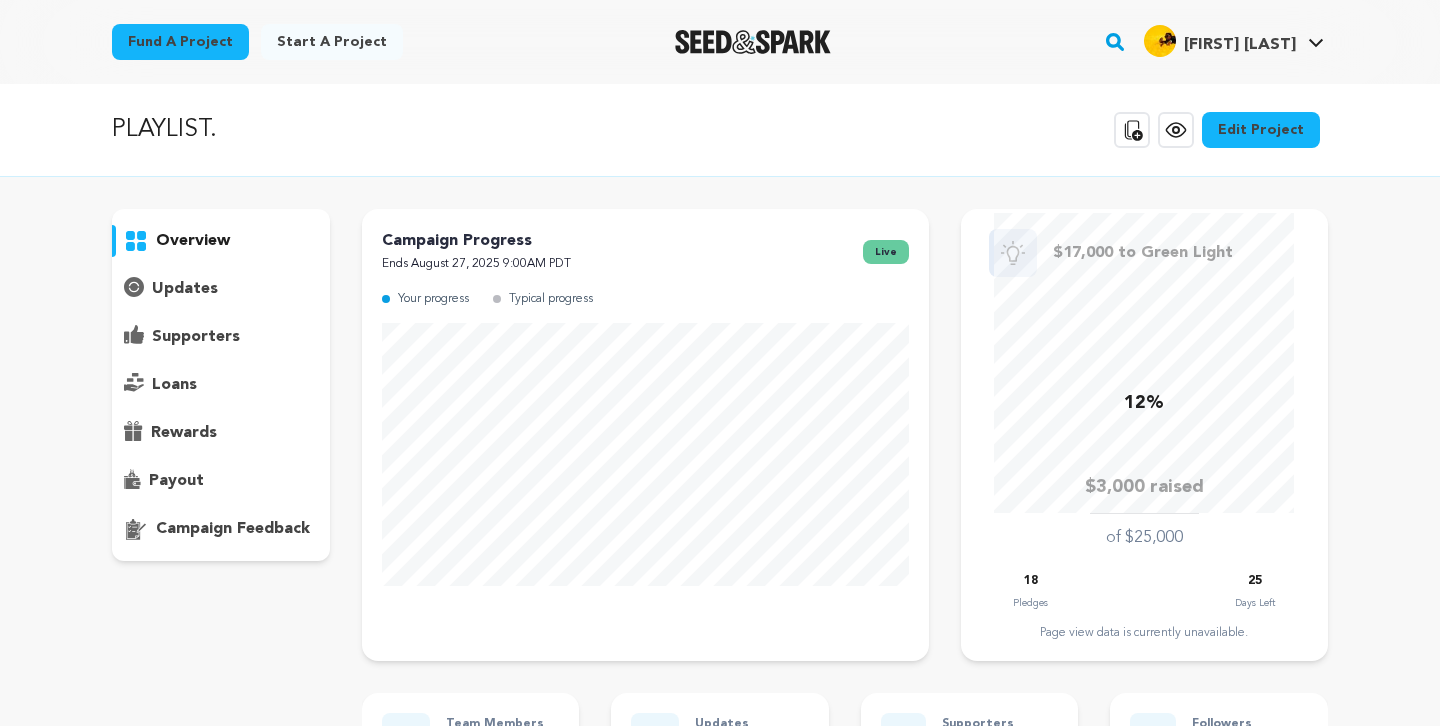 scroll, scrollTop: 0, scrollLeft: 0, axis: both 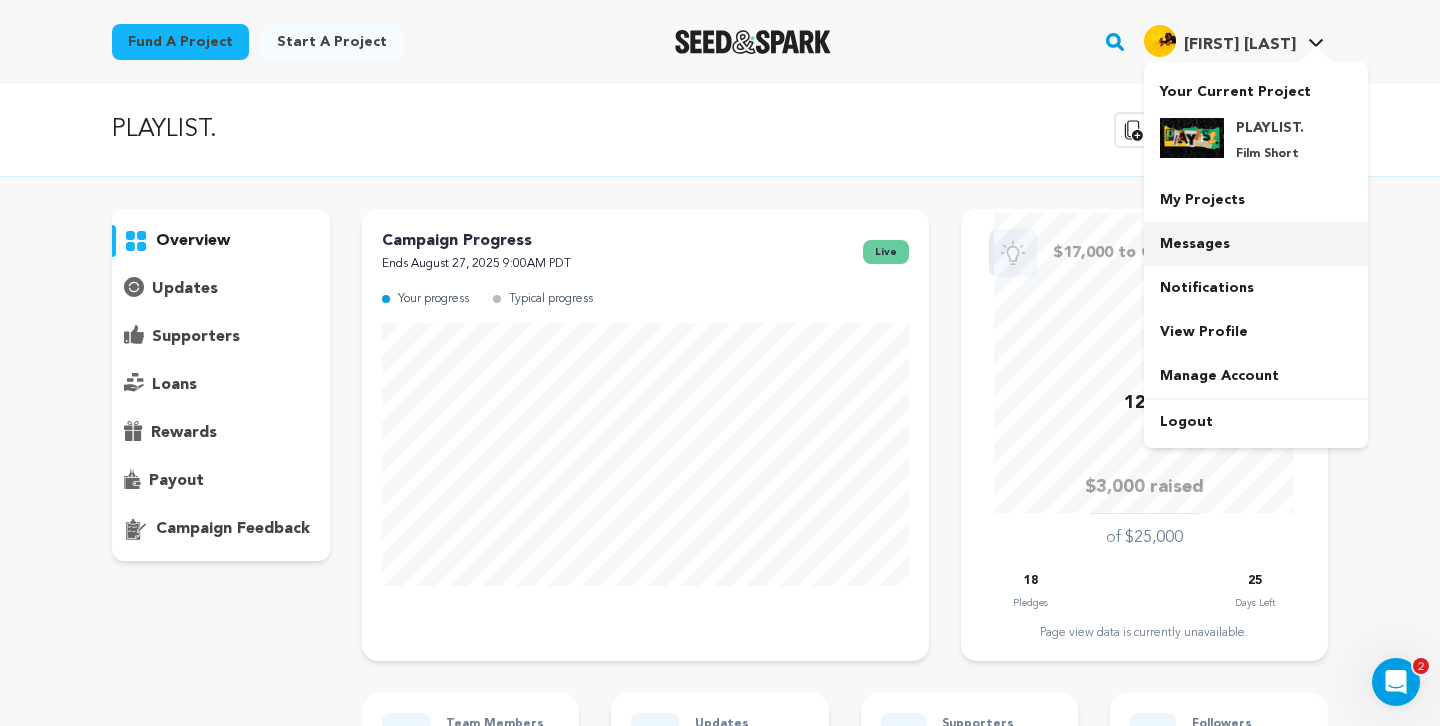 click on "Messages" at bounding box center (1256, 244) 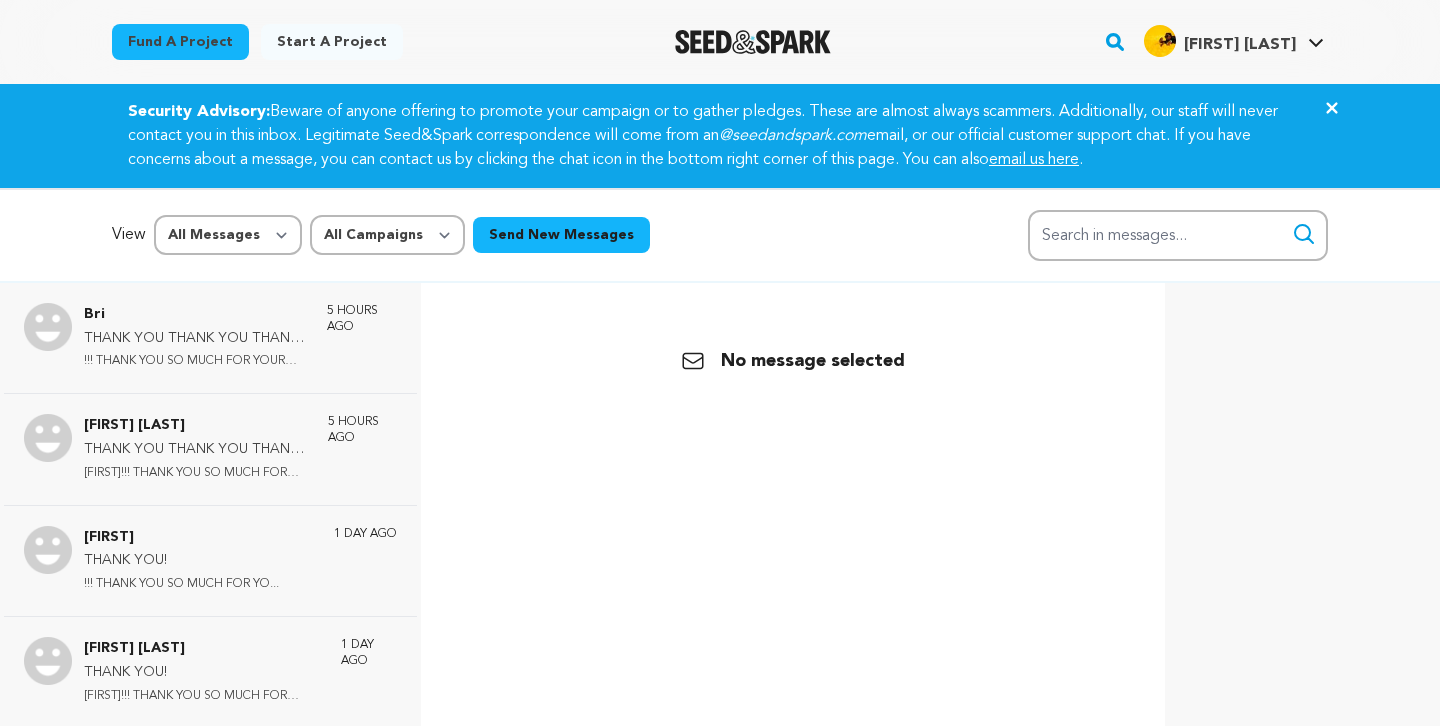 scroll, scrollTop: 0, scrollLeft: 0, axis: both 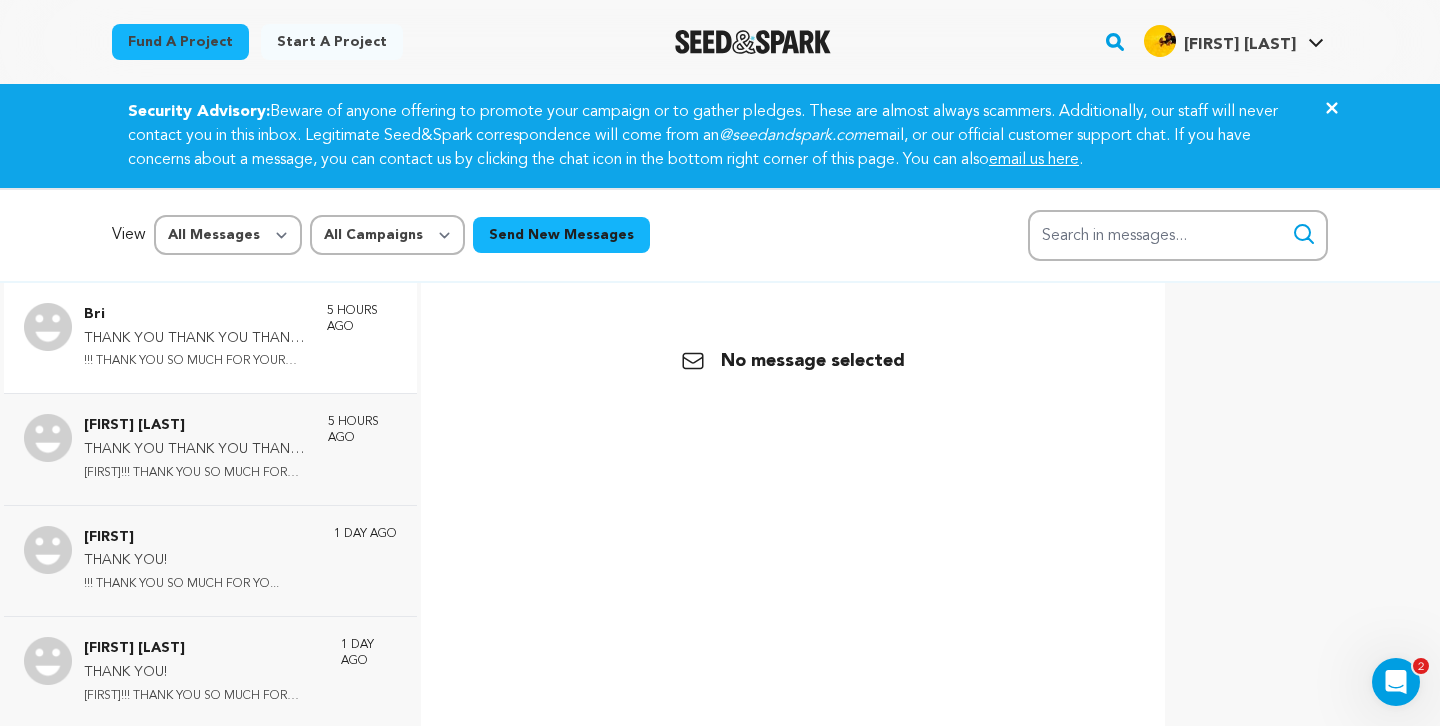 click on "BRI!!!THANK YOU SO MUCH FOR YOUR SU..." at bounding box center [195, 361] 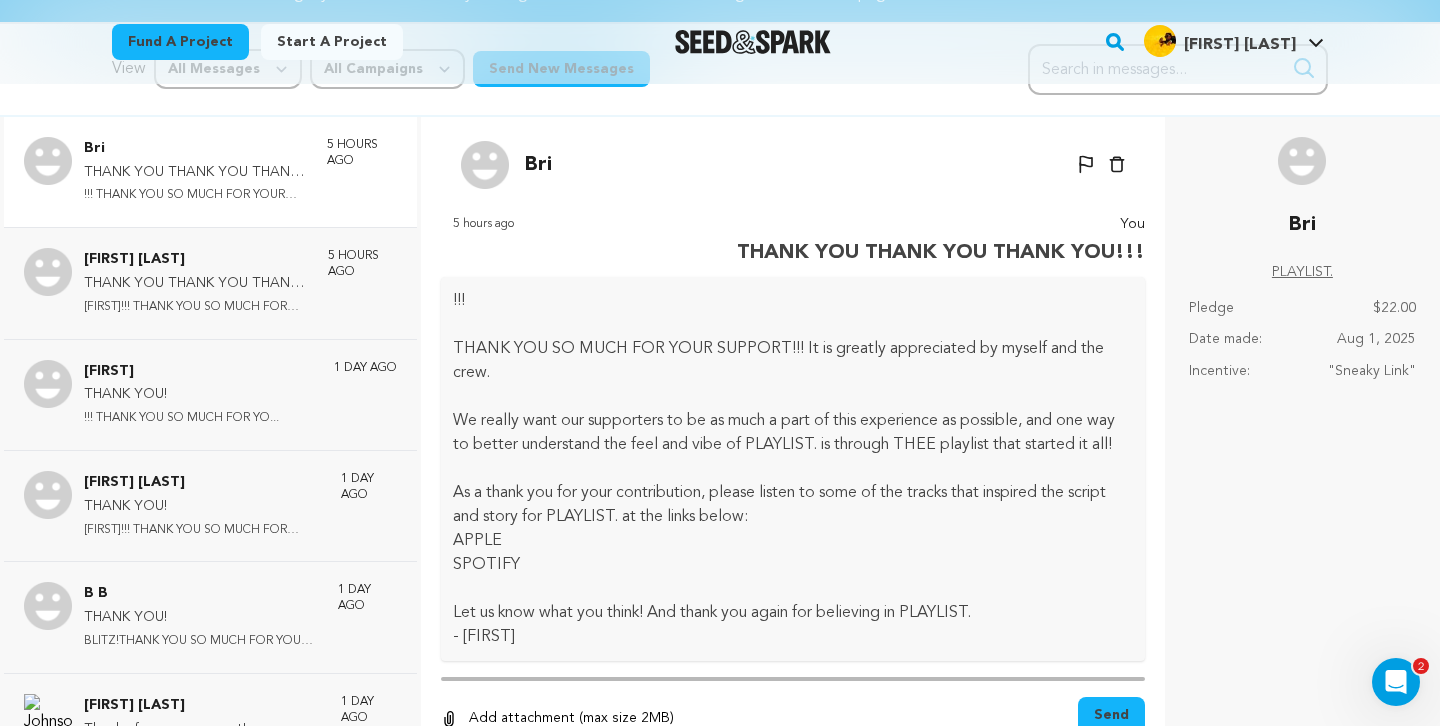 scroll, scrollTop: 299, scrollLeft: 0, axis: vertical 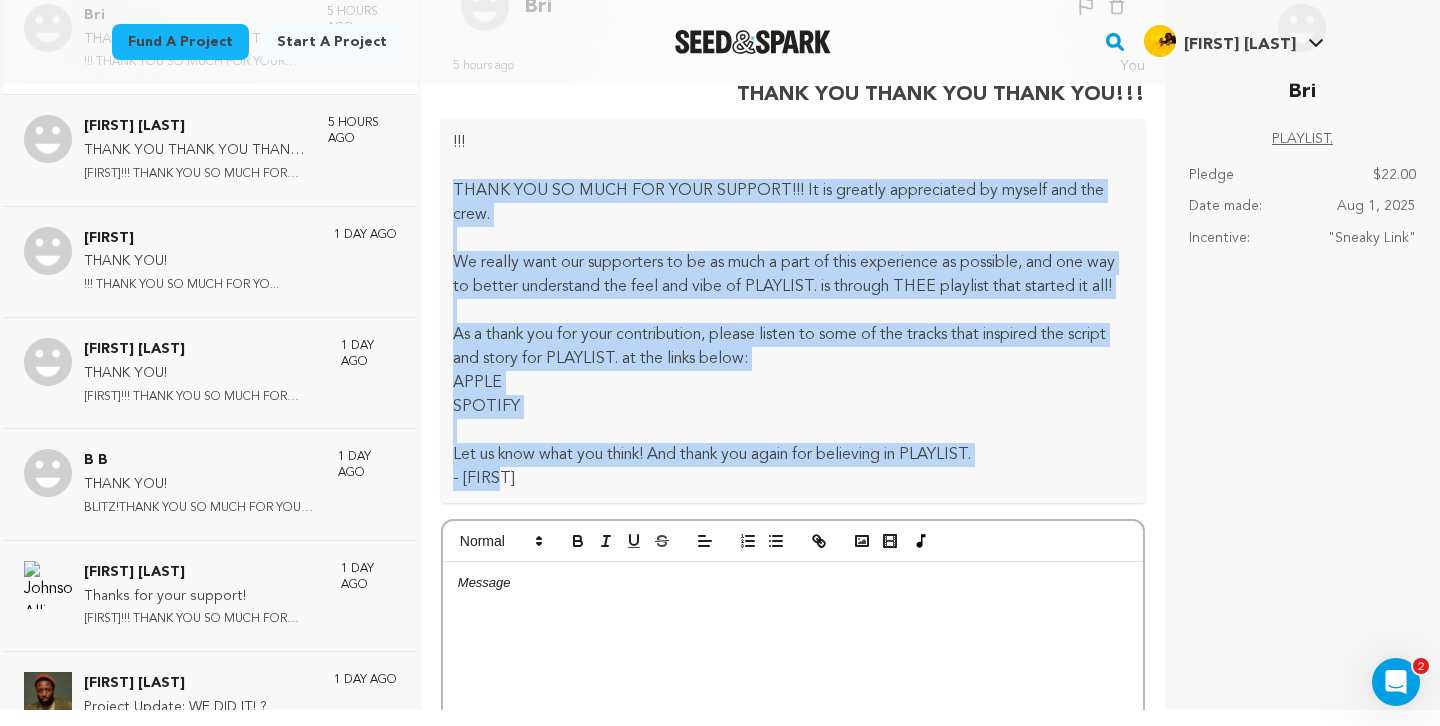drag, startPoint x: 453, startPoint y: 188, endPoint x: 782, endPoint y: 478, distance: 438.567 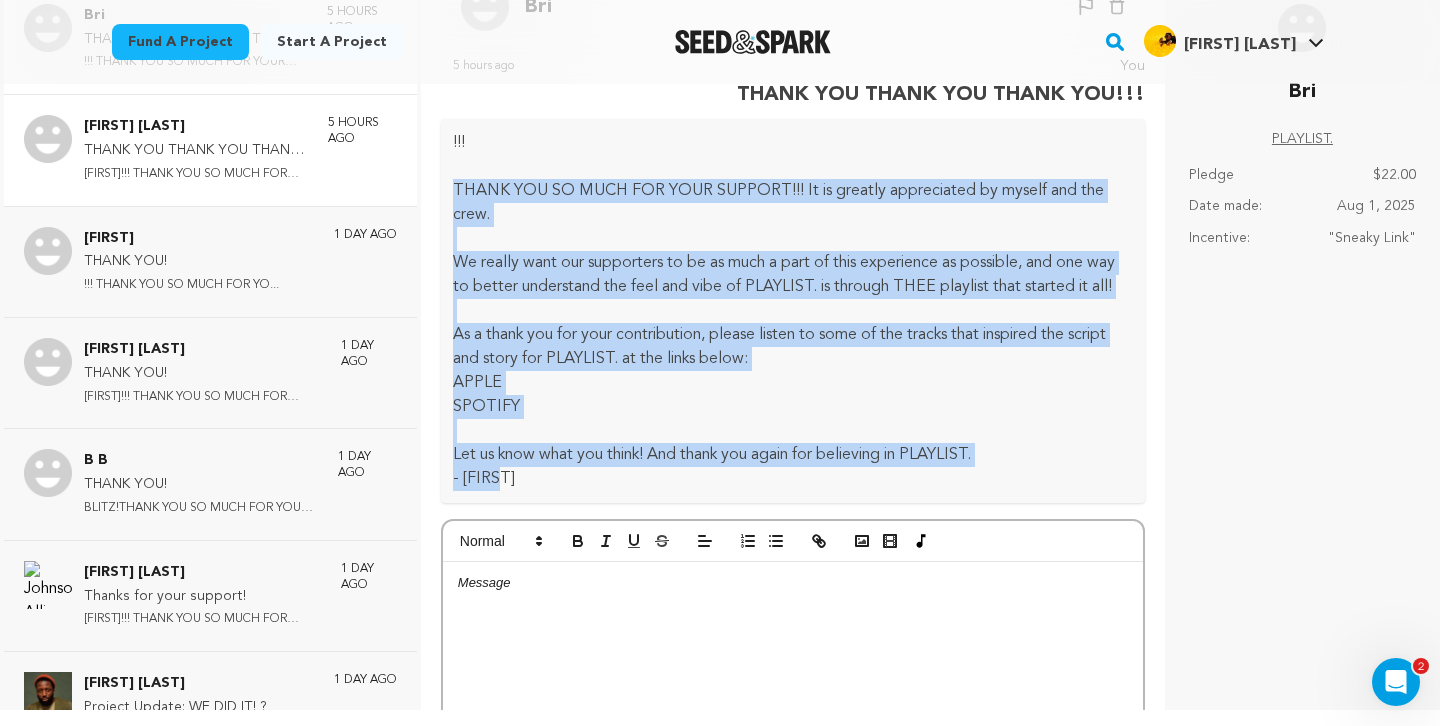 scroll, scrollTop: 0, scrollLeft: 0, axis: both 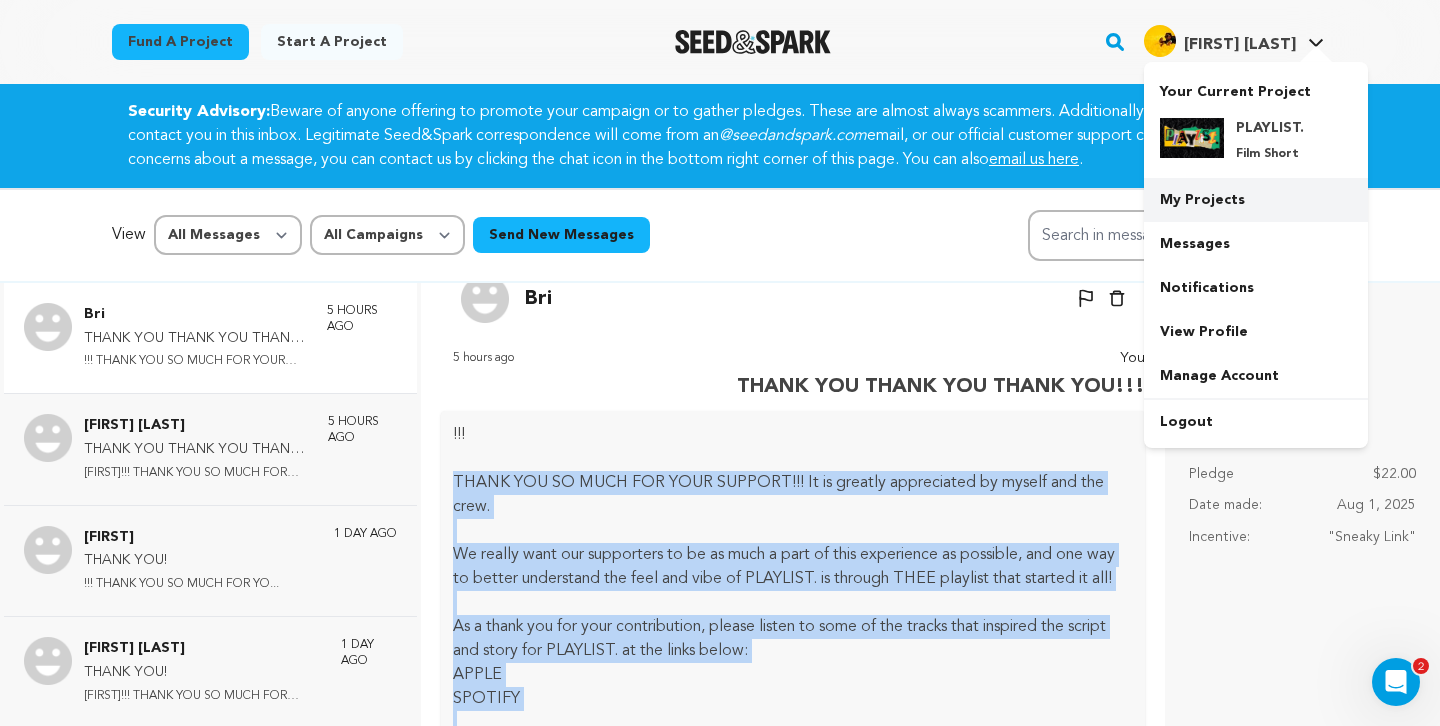 click on "My Projects" at bounding box center (1256, 200) 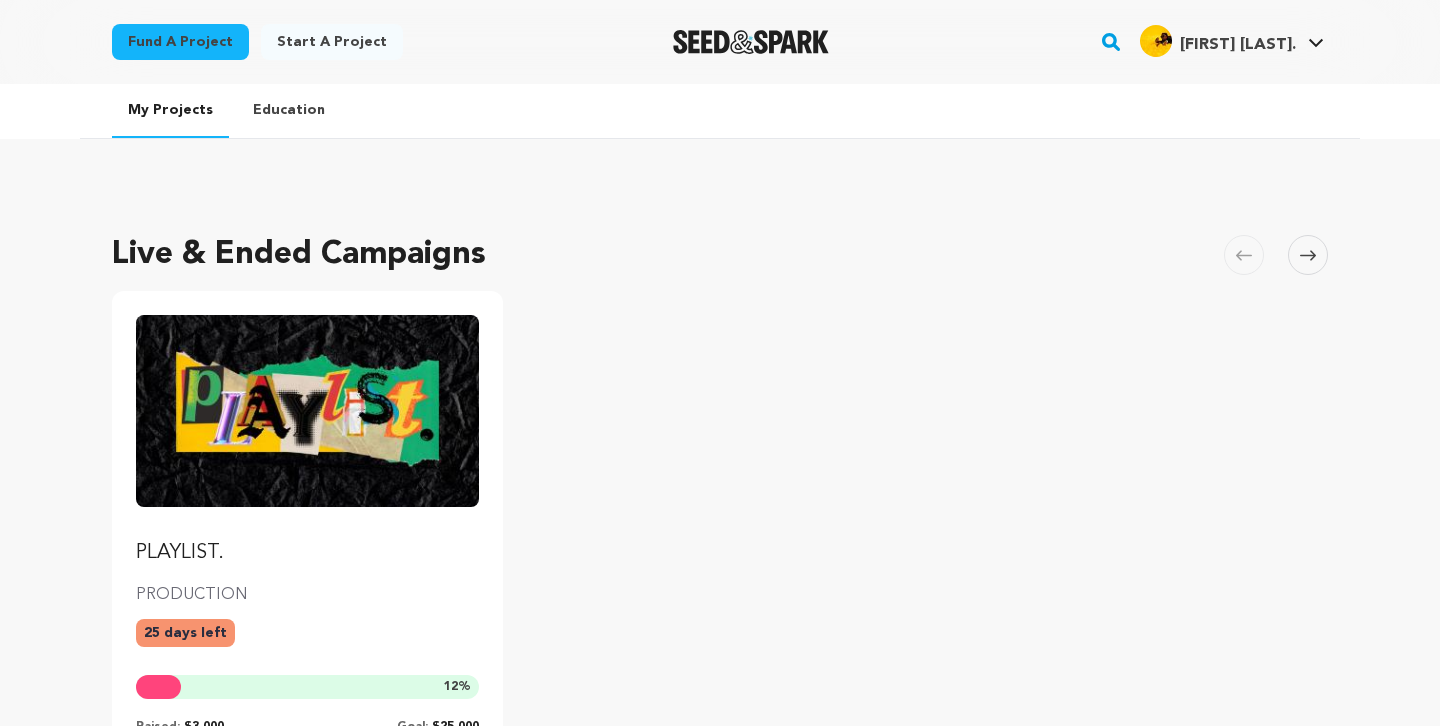 scroll, scrollTop: 0, scrollLeft: 0, axis: both 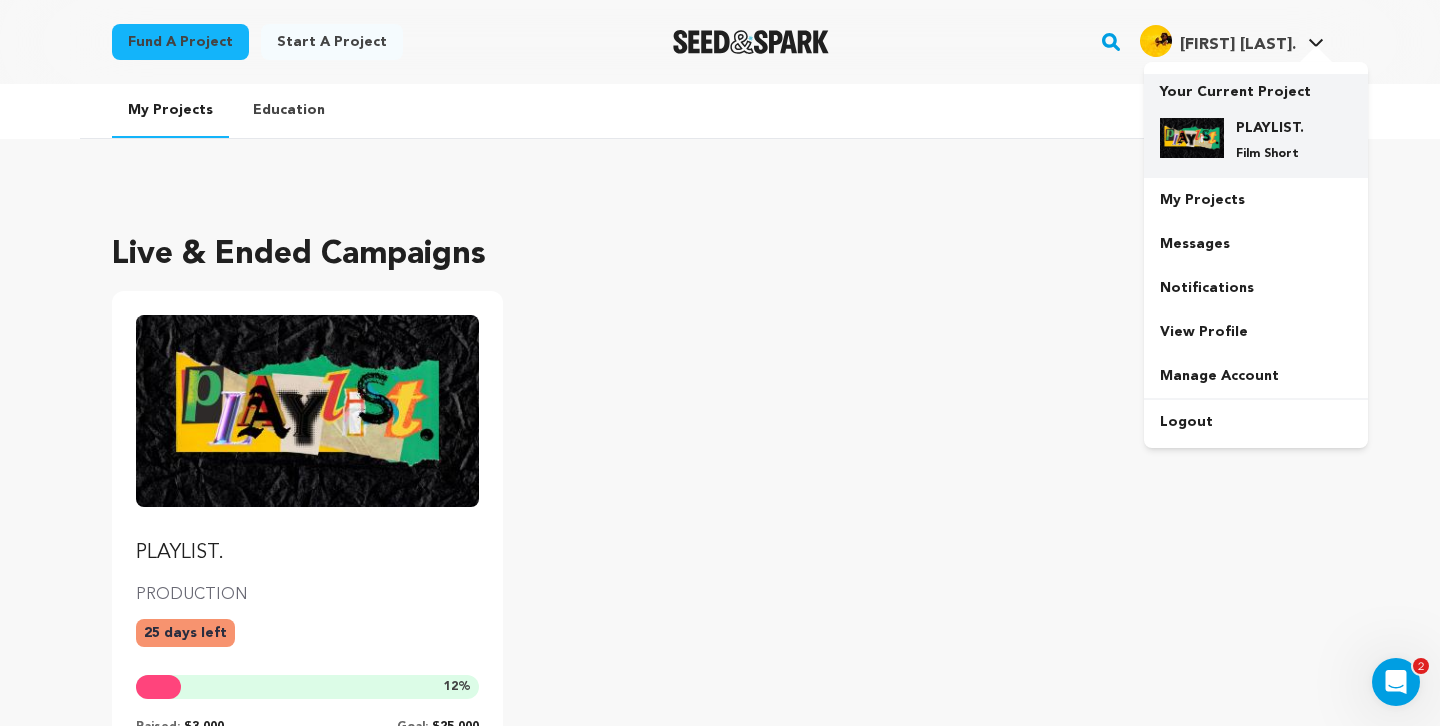 click on "PLAYLIST.
Film Short" at bounding box center [1272, 140] 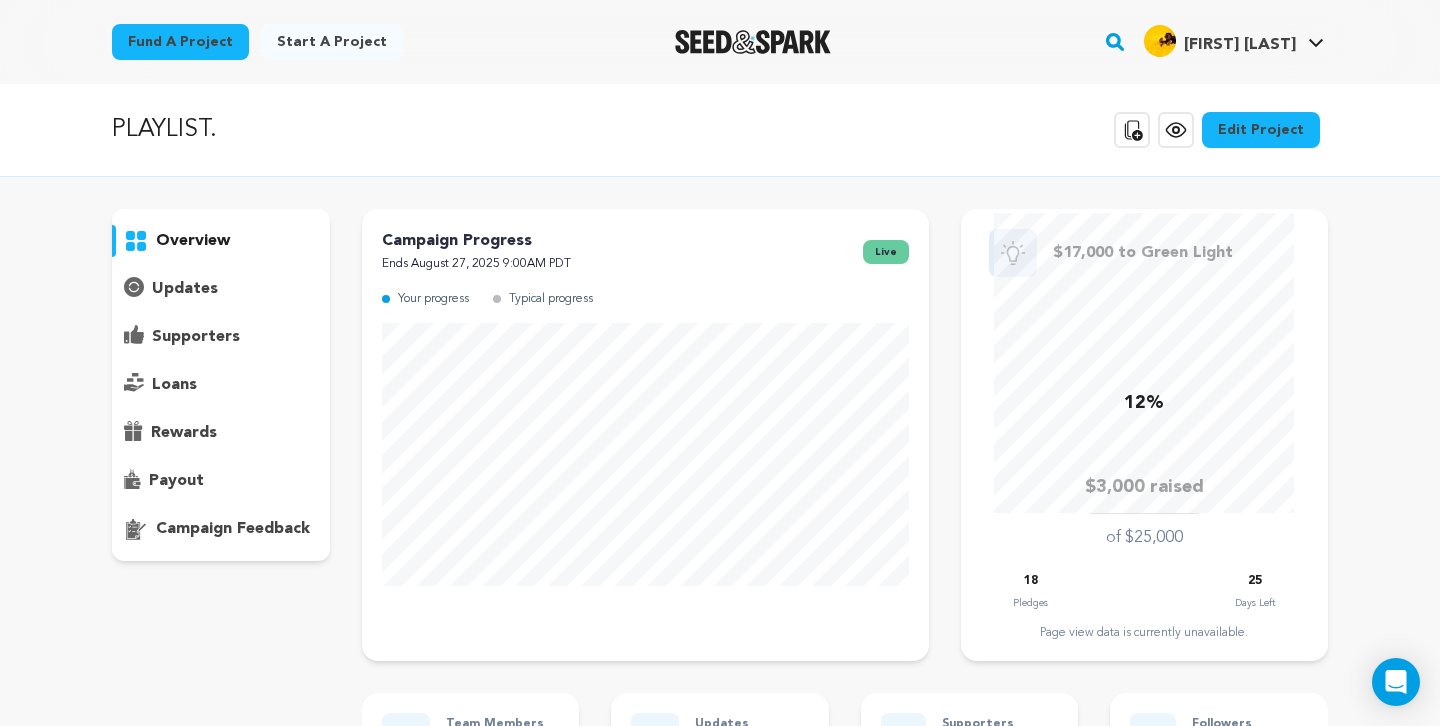 scroll, scrollTop: 0, scrollLeft: 0, axis: both 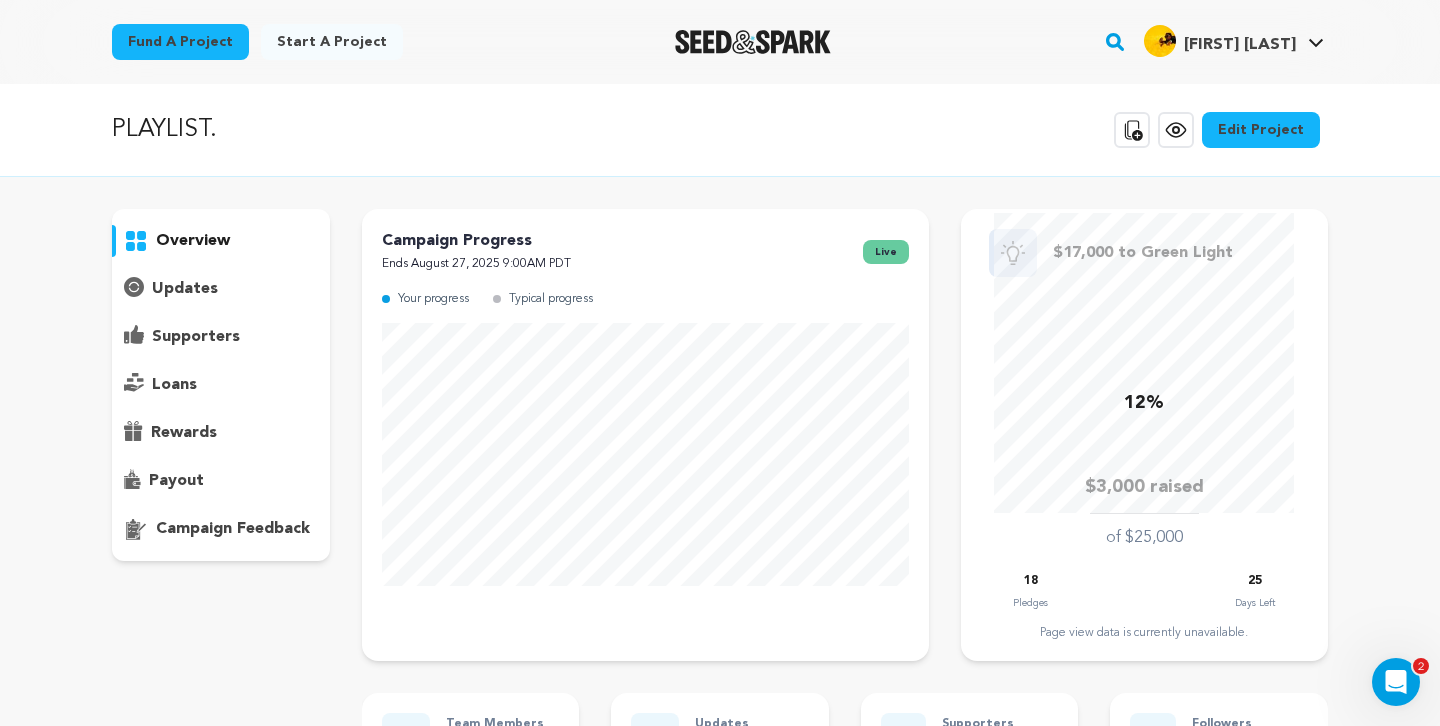 click on "supporters" at bounding box center (196, 337) 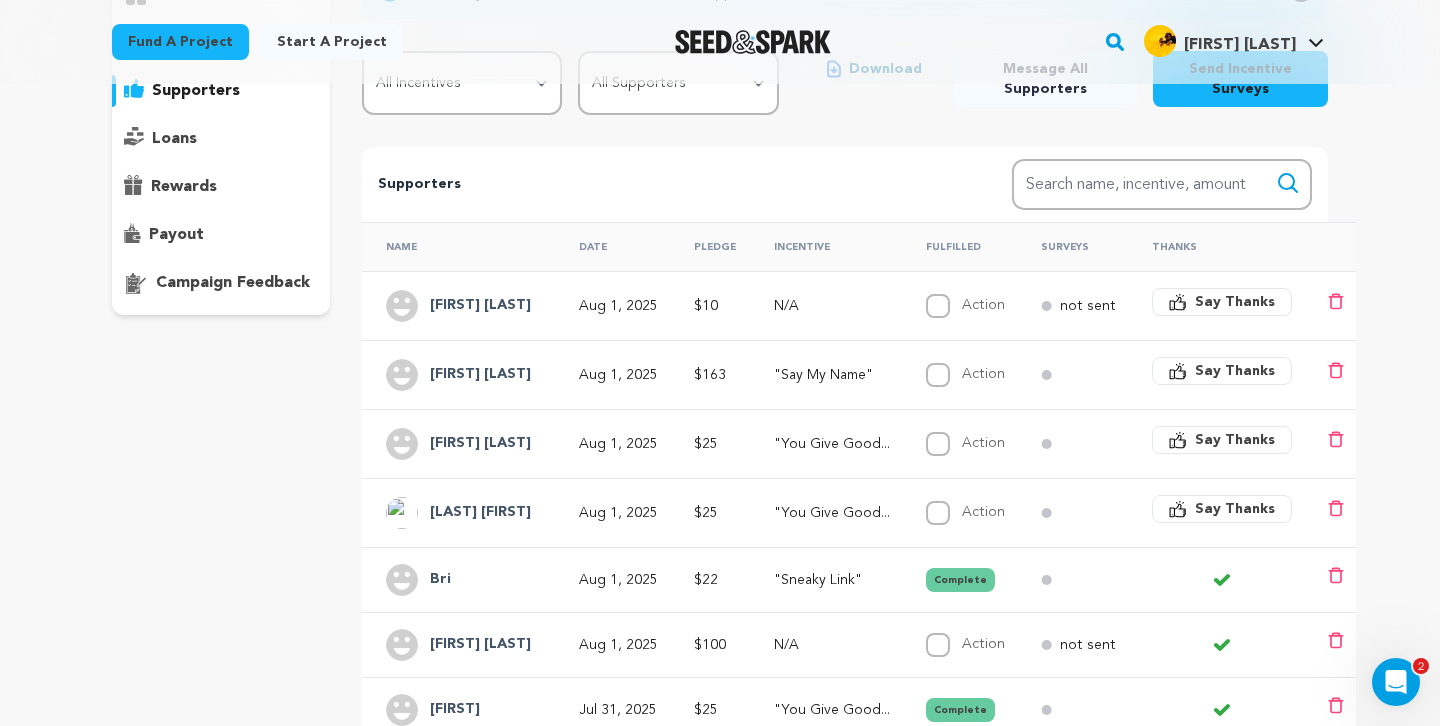 scroll, scrollTop: 247, scrollLeft: 0, axis: vertical 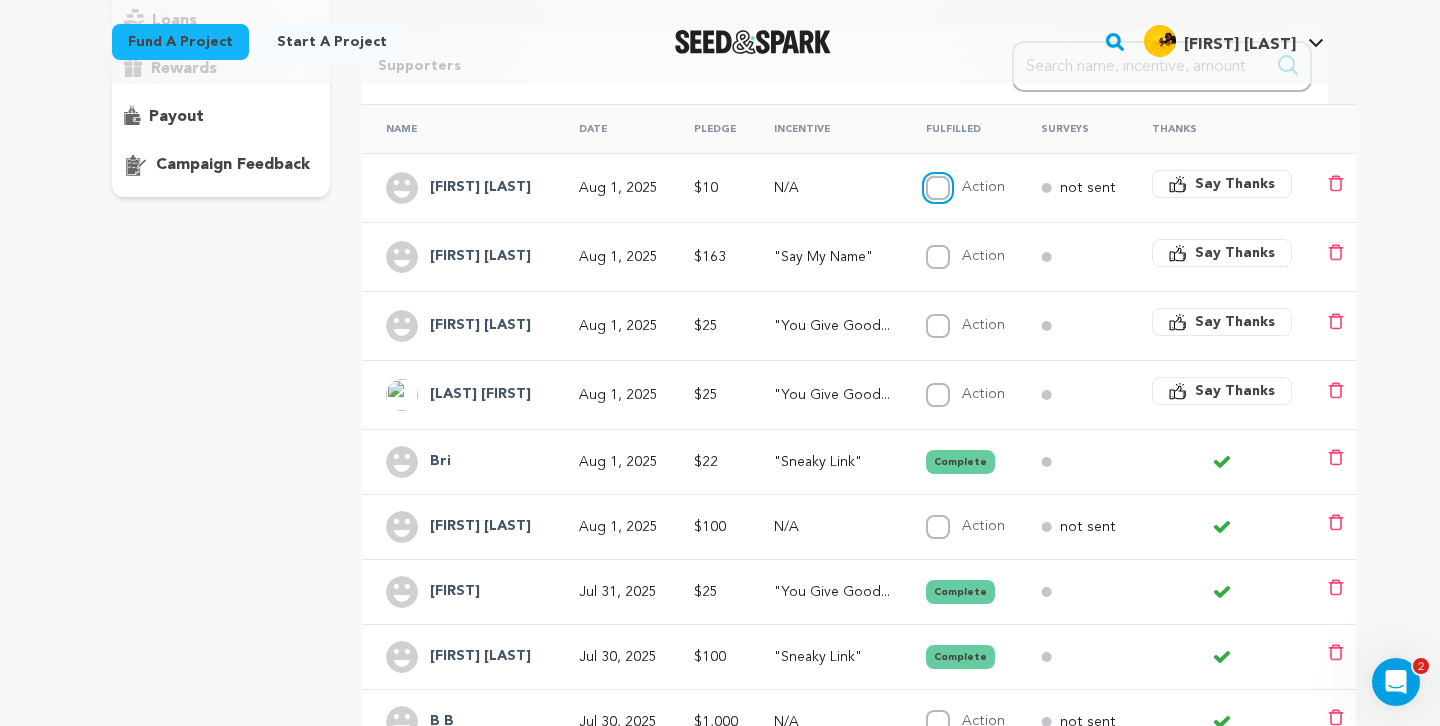 click on "Action" at bounding box center [938, 188] 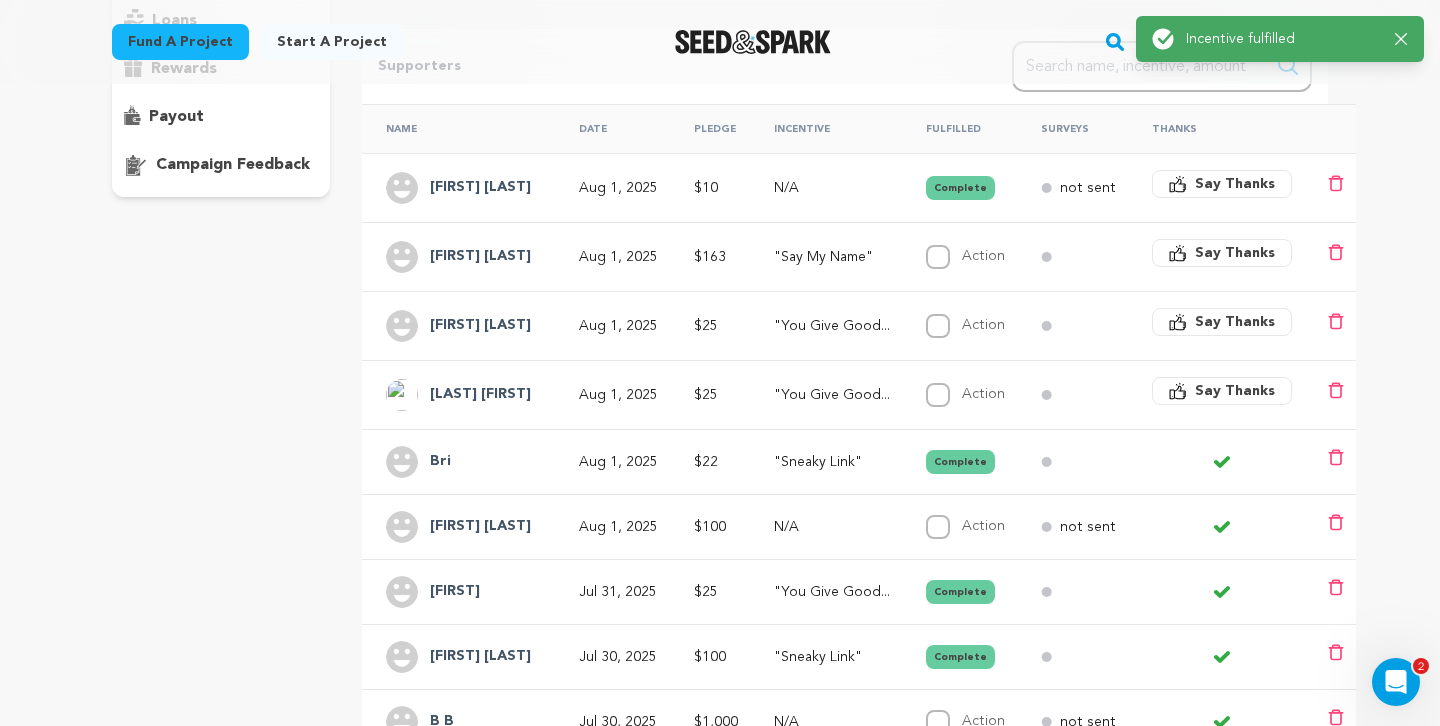 click on "Say Thanks" at bounding box center [1235, 391] 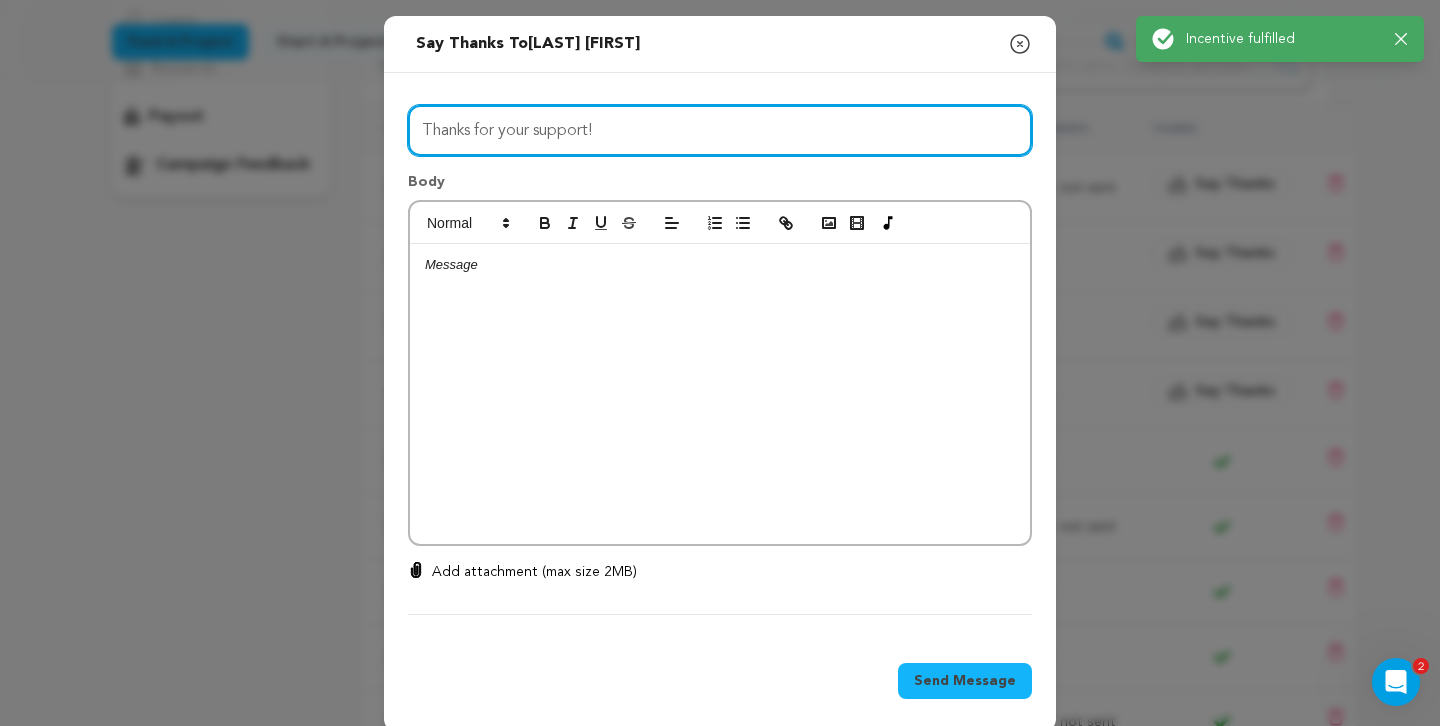 click on "Thanks for your support!" at bounding box center (720, 130) 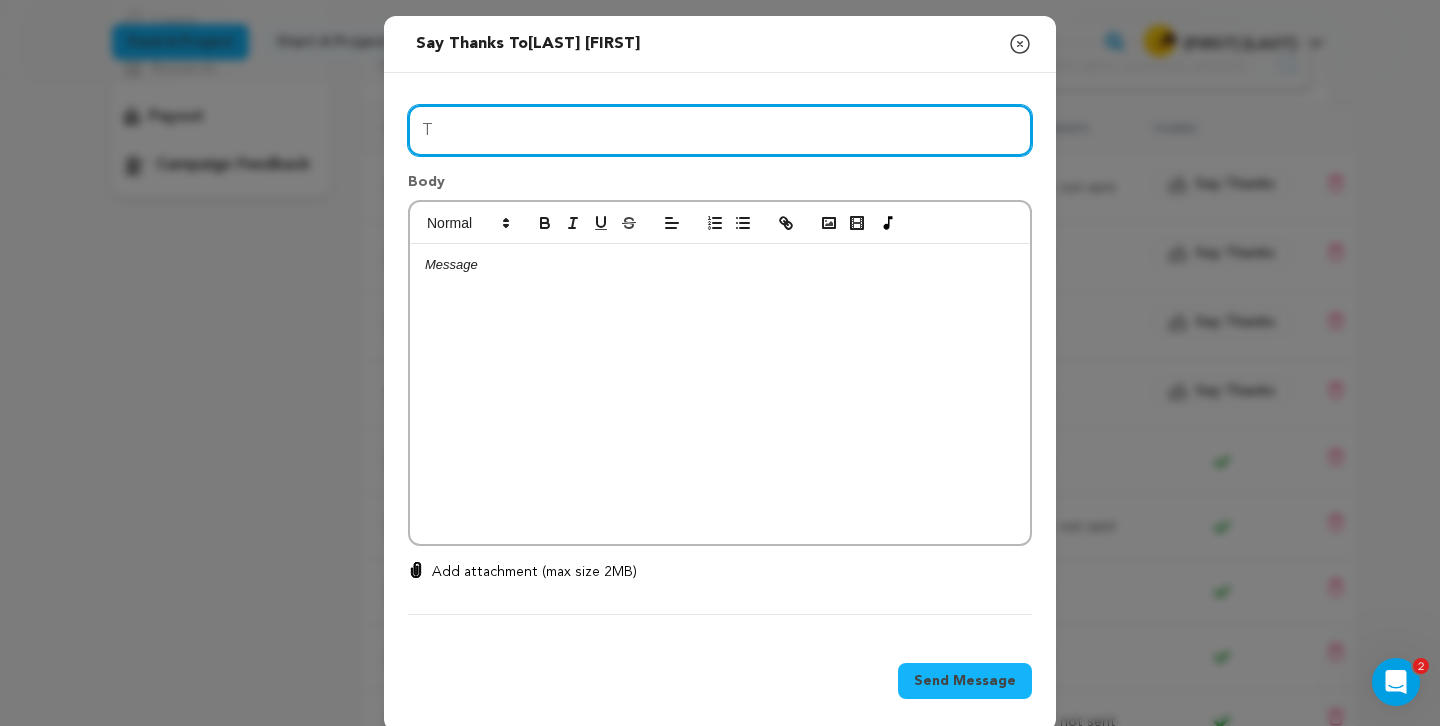 type on "THANK YOU THANK YOU THANK YOU!!!" 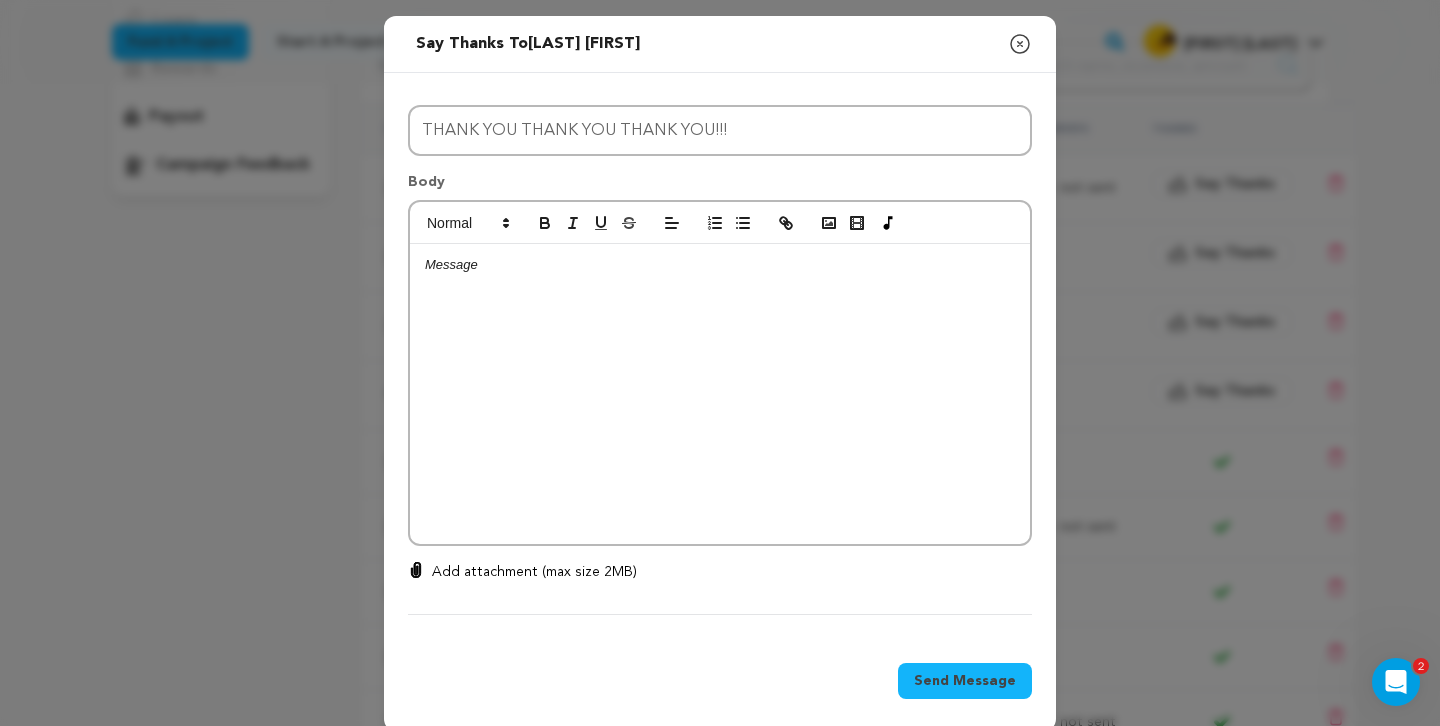 click at bounding box center (720, 394) 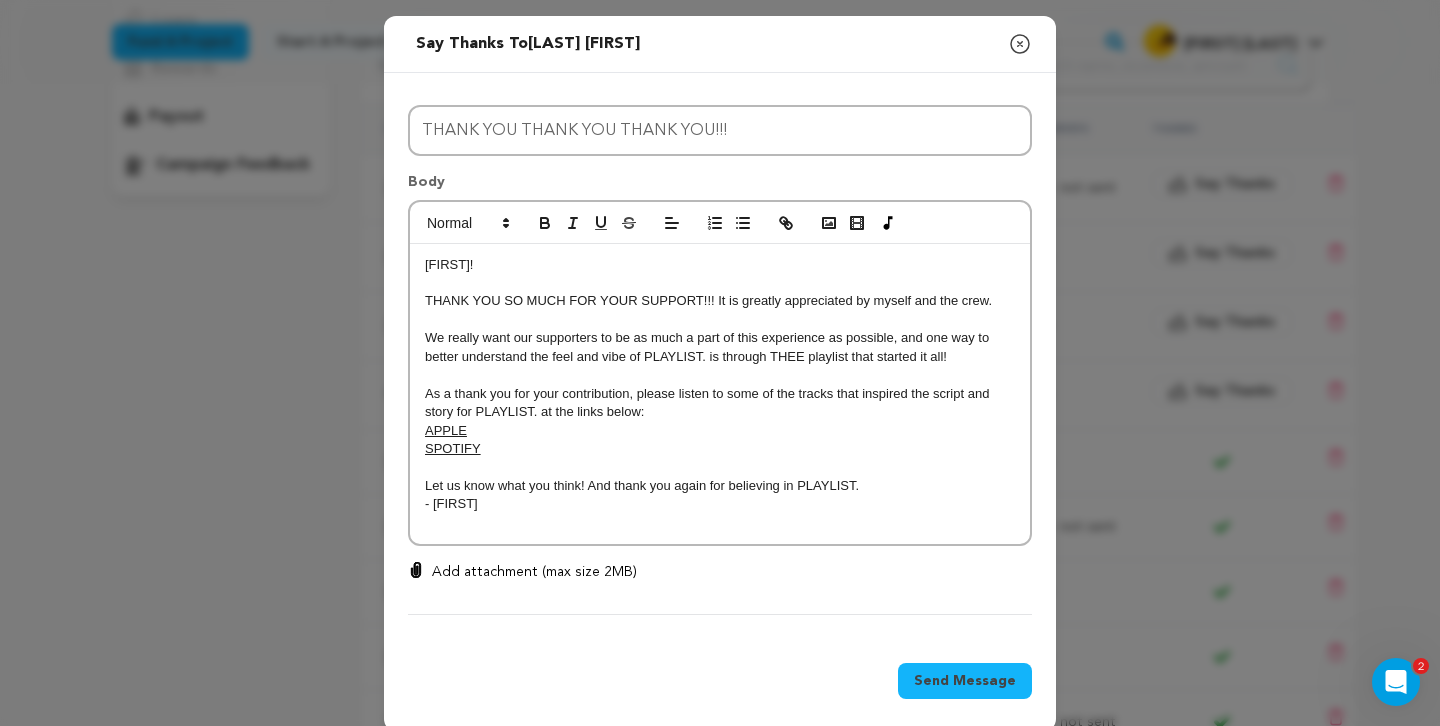 scroll, scrollTop: 0, scrollLeft: 0, axis: both 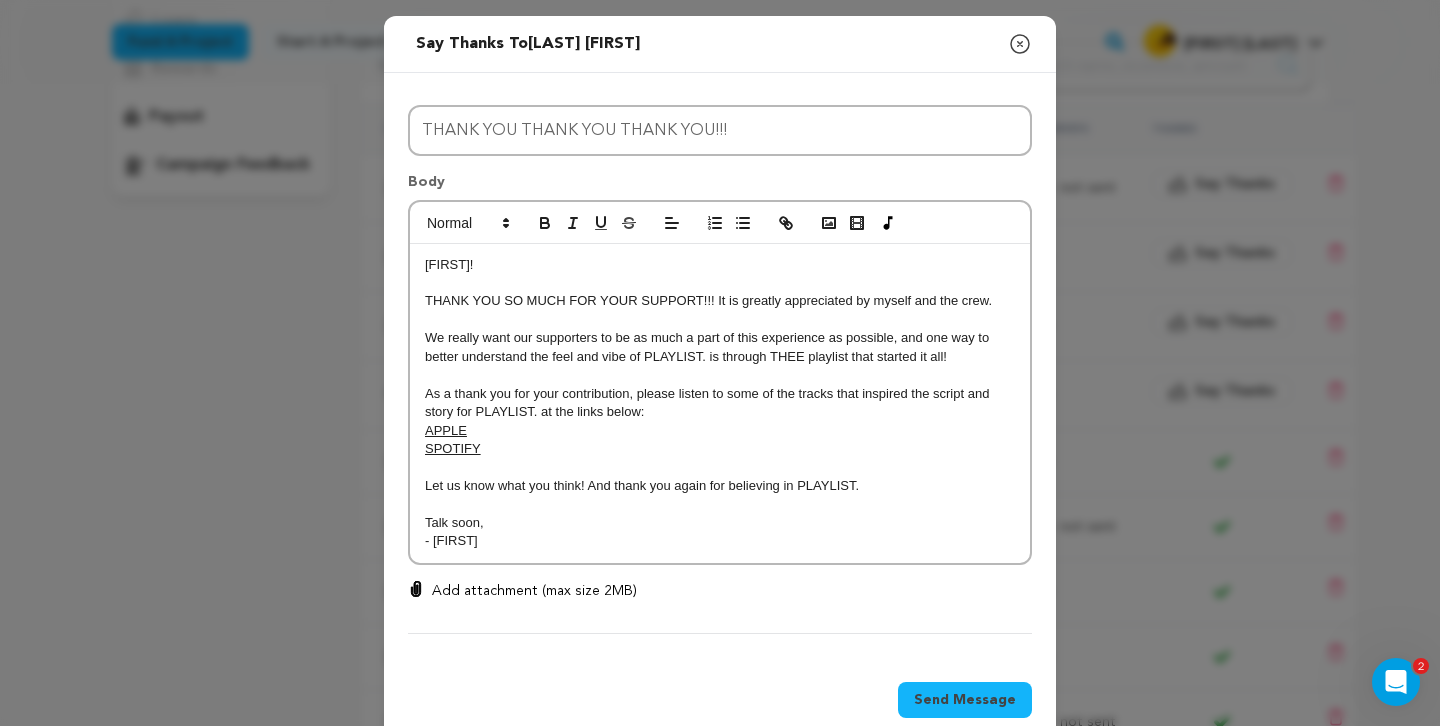 click on "Send Message" at bounding box center [965, 700] 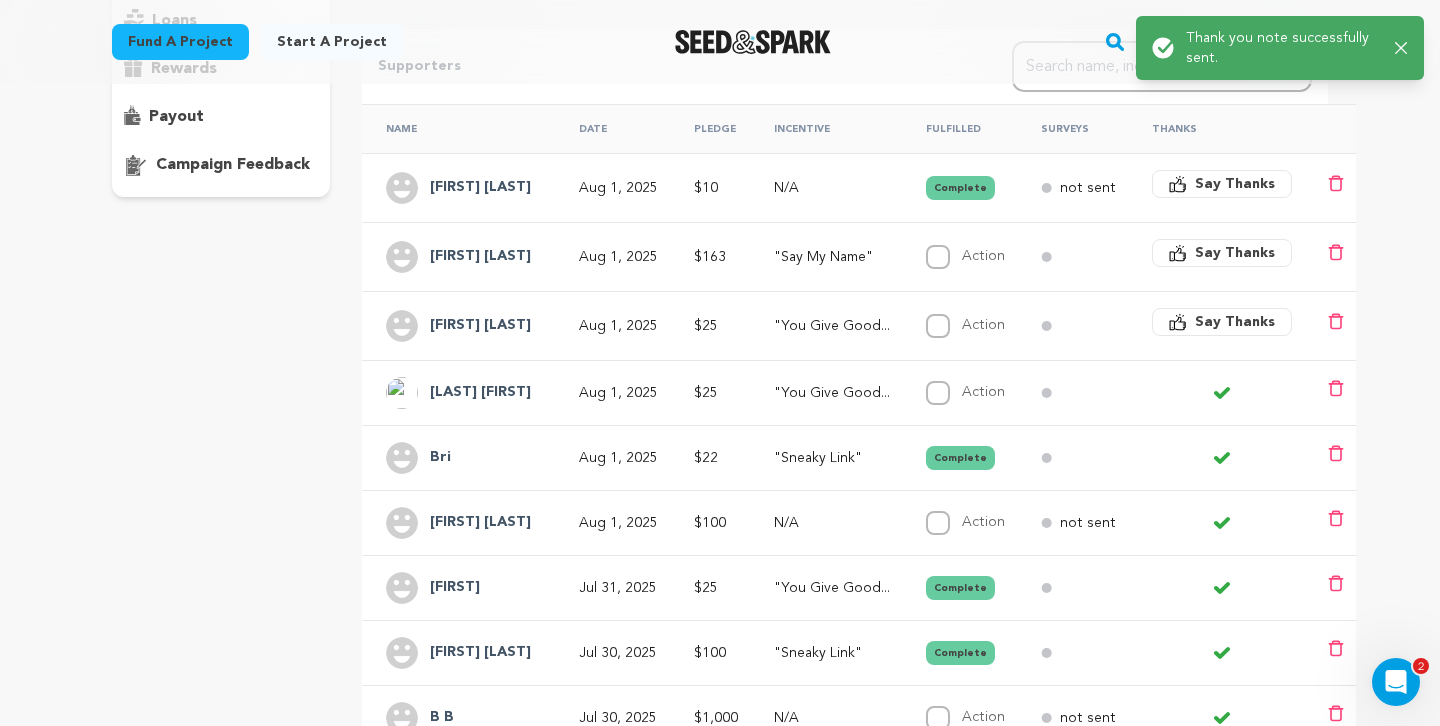 click on "Say Thanks" at bounding box center (1235, 322) 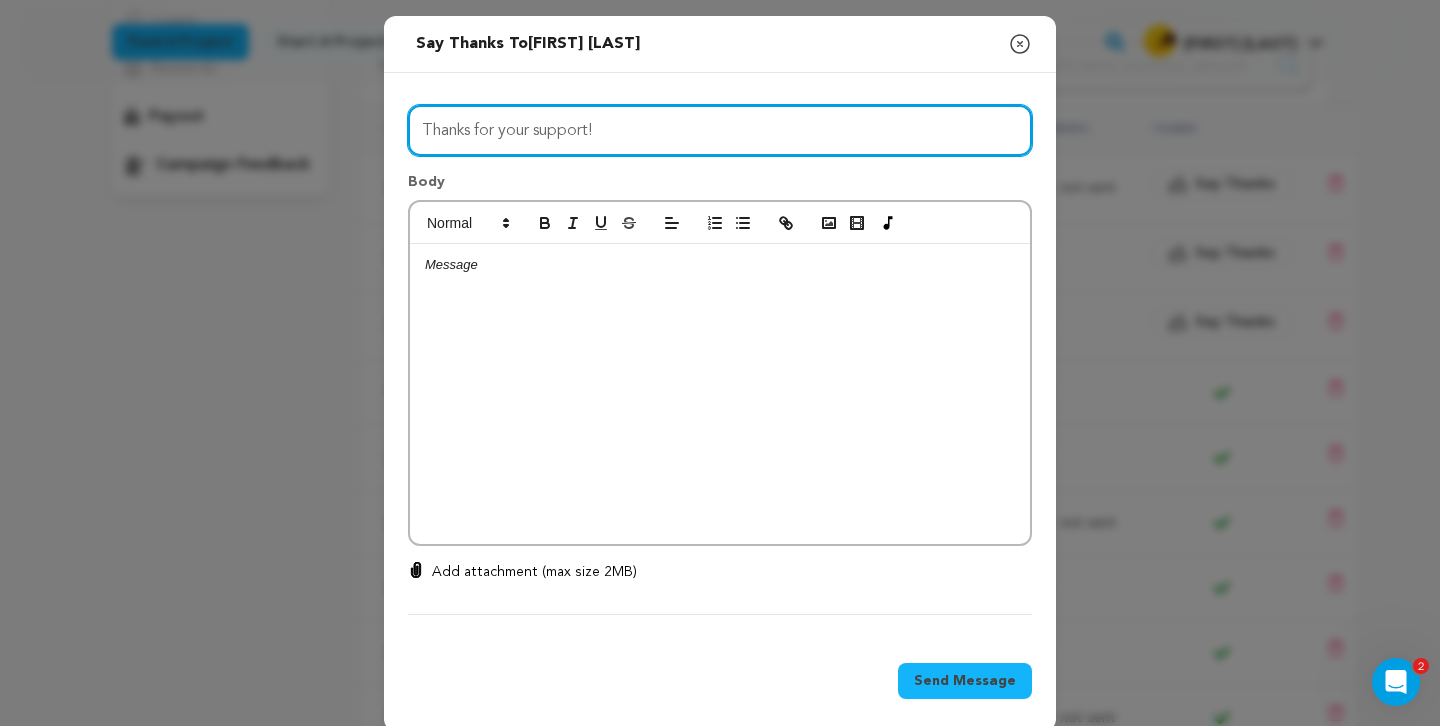 click on "Thanks for your support!" at bounding box center [720, 130] 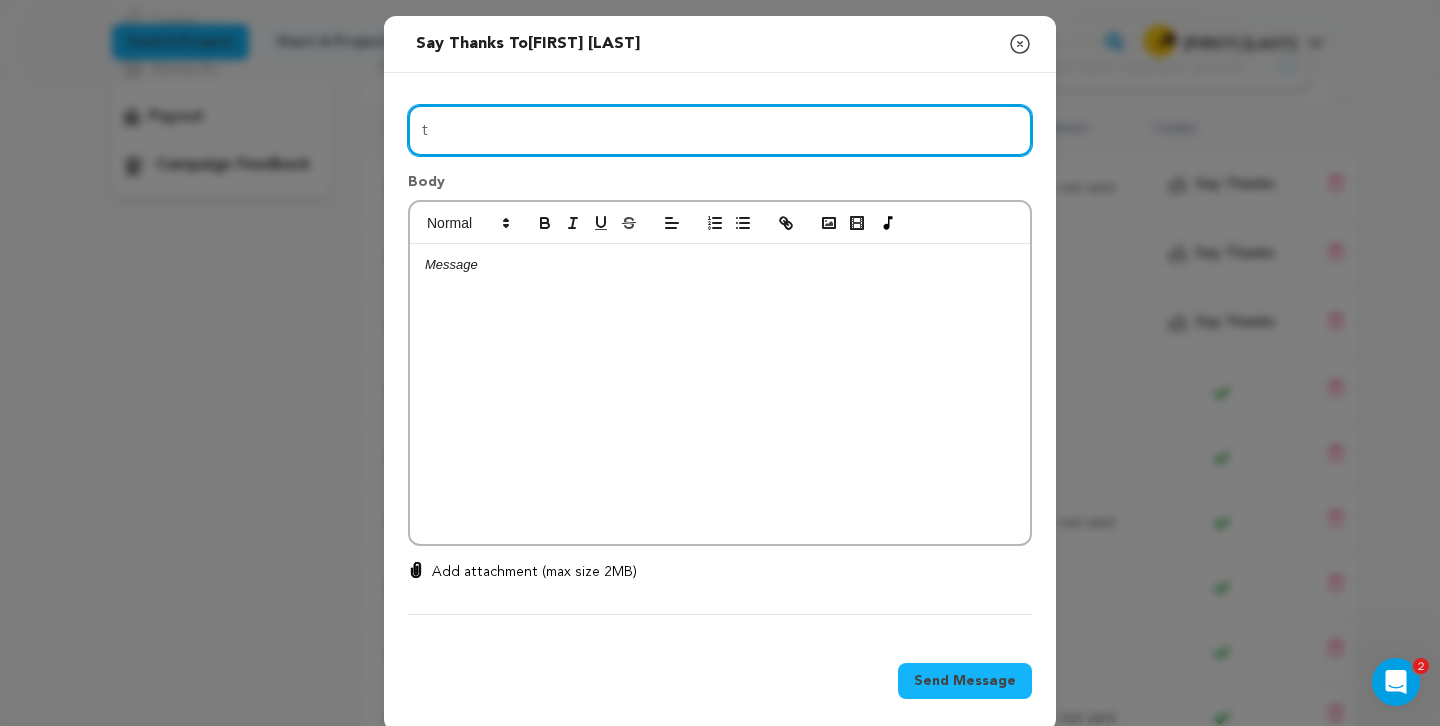 type on "THANK YOU THANK YOU THANK YOU!!!" 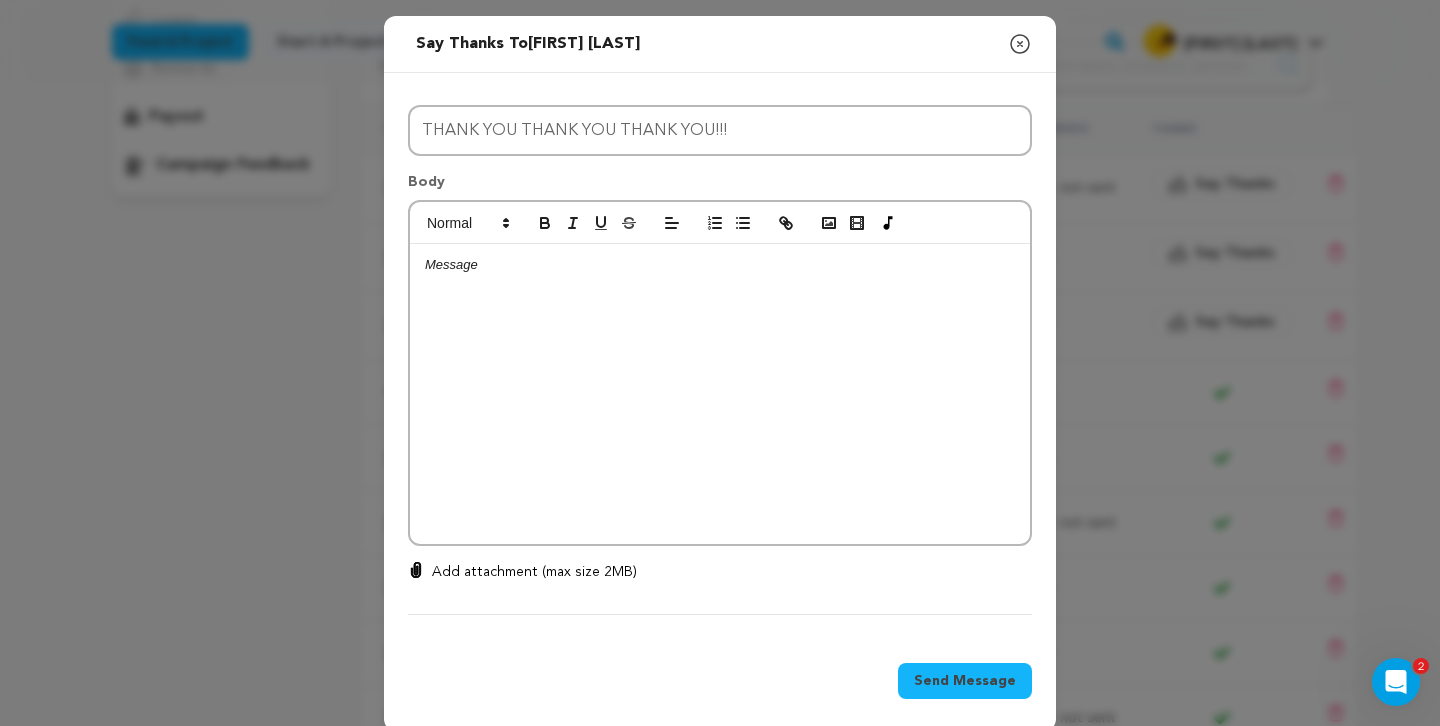 click at bounding box center (720, 394) 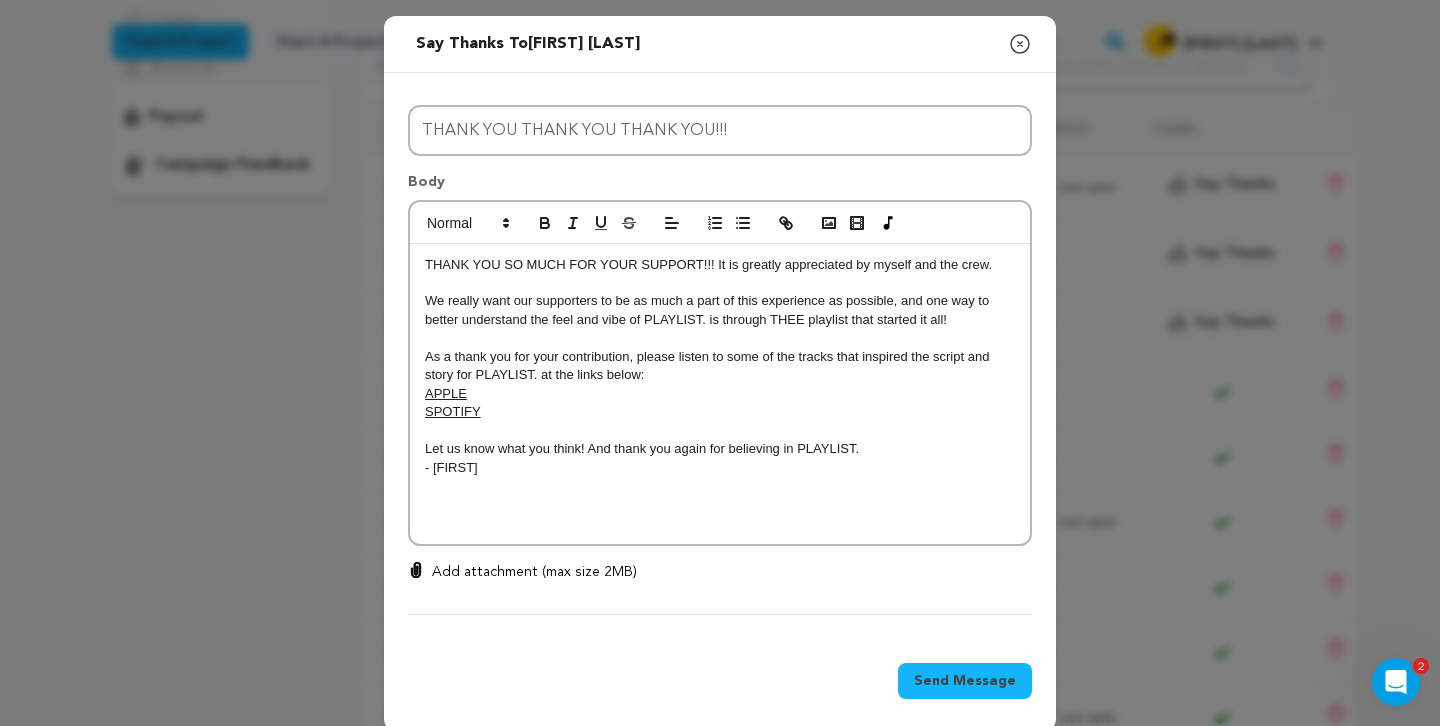 scroll, scrollTop: 0, scrollLeft: 0, axis: both 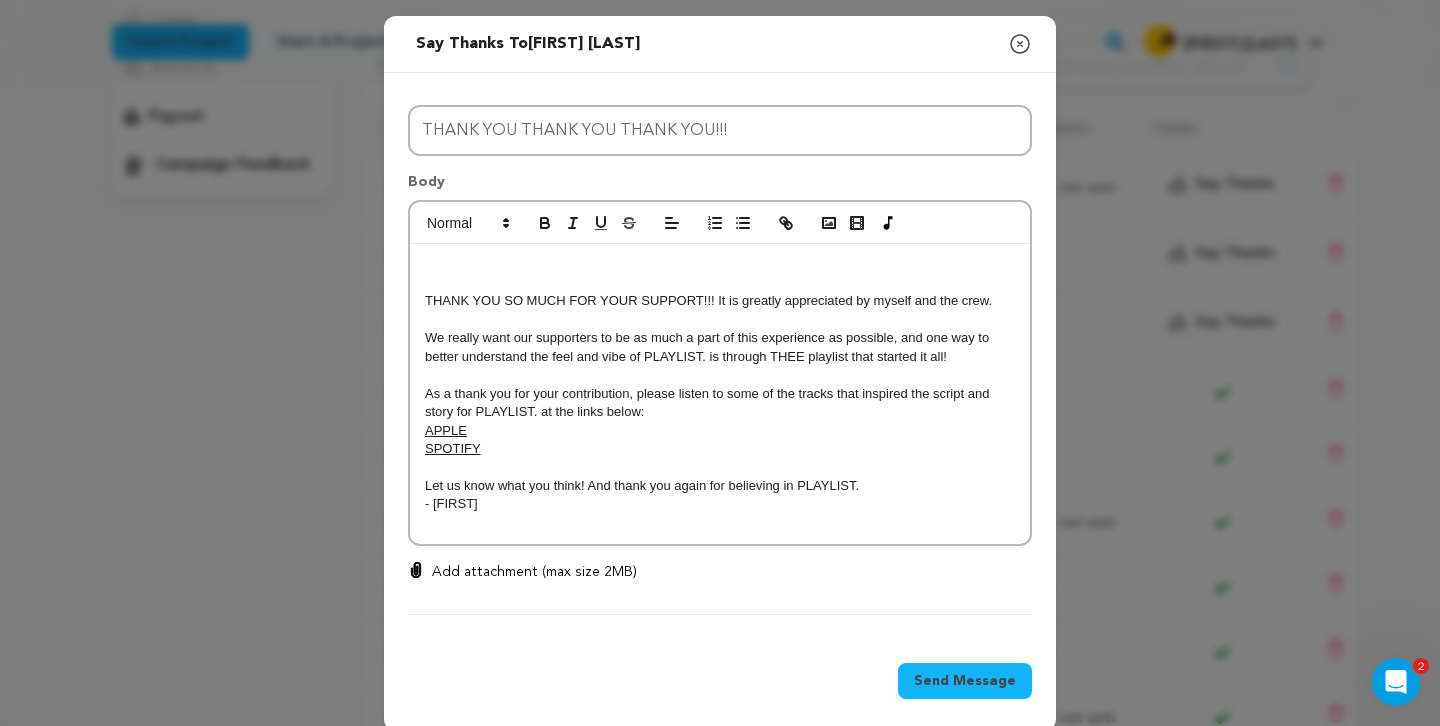 type 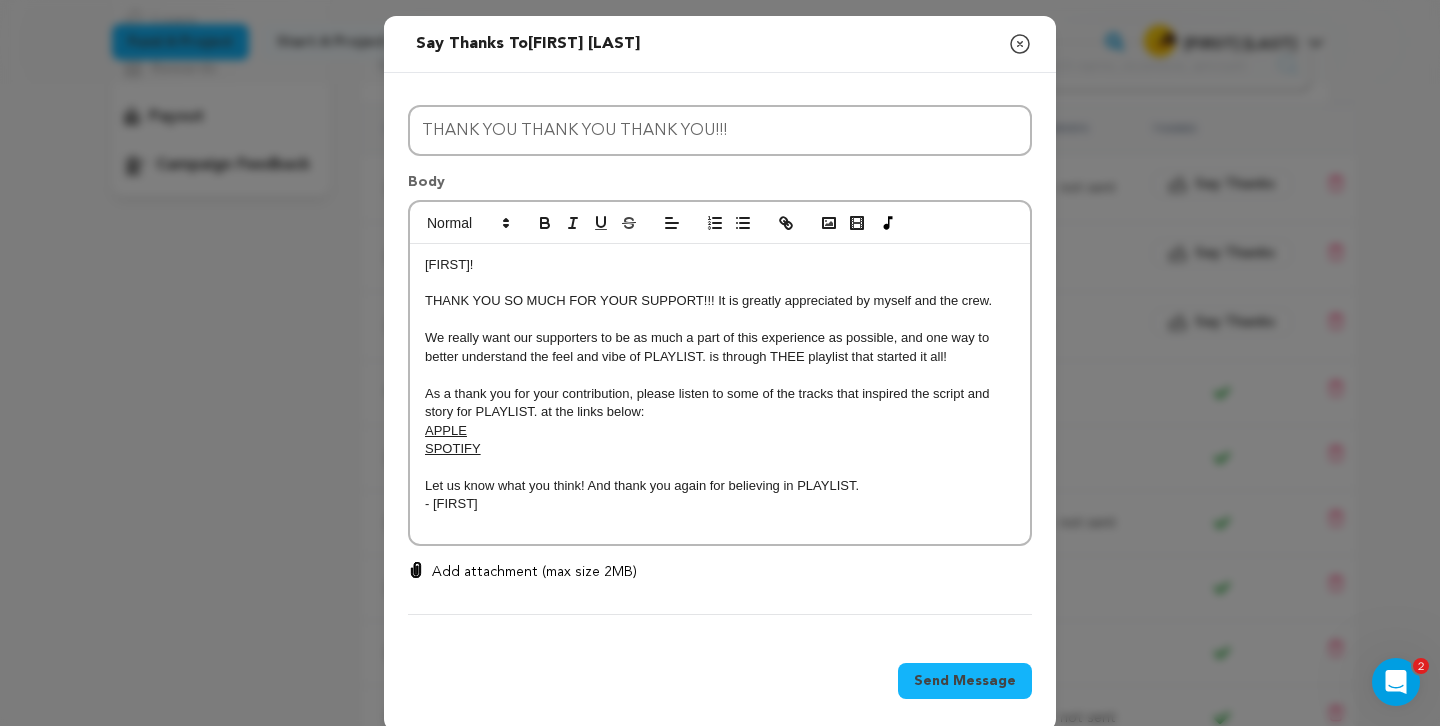 click on "Let us know what you think! And thank you again for believing in PLAYLIST." at bounding box center [720, 486] 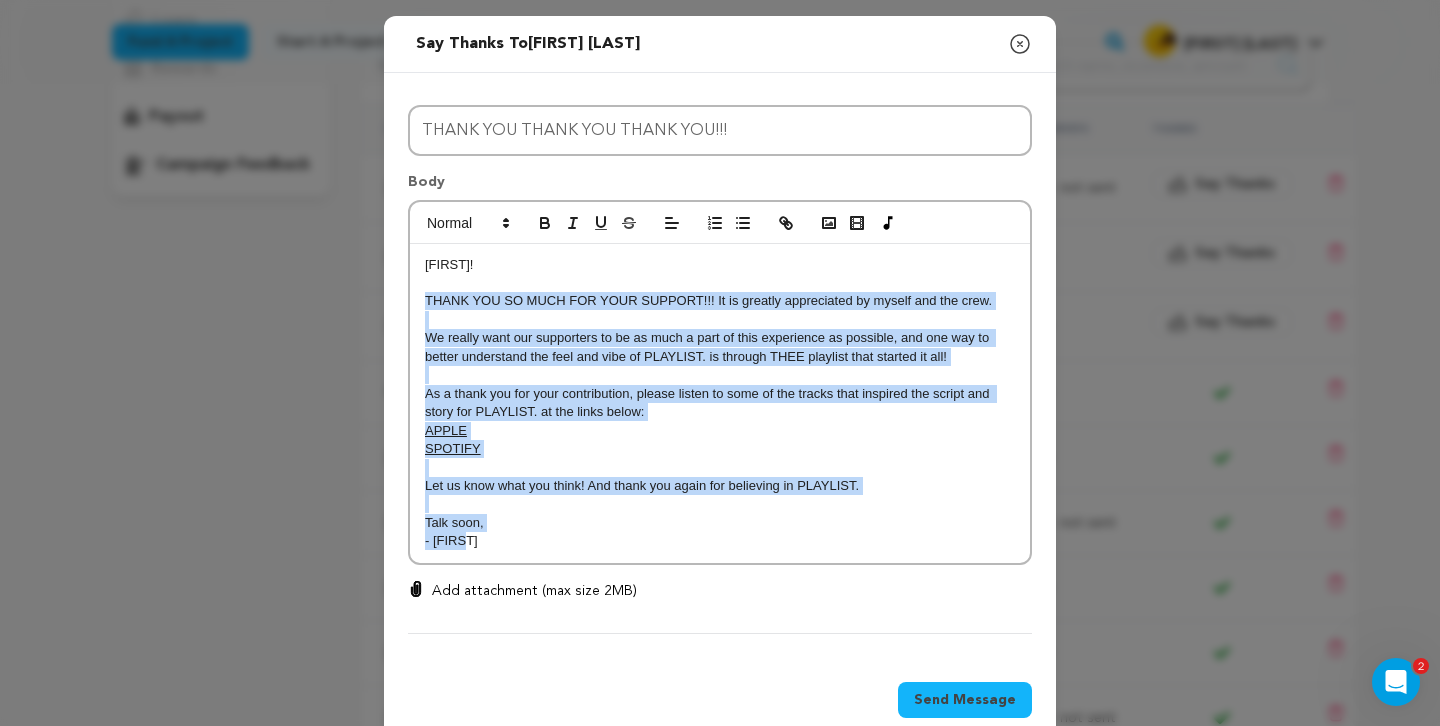 drag, startPoint x: 468, startPoint y: 546, endPoint x: 425, endPoint y: 304, distance: 245.79056 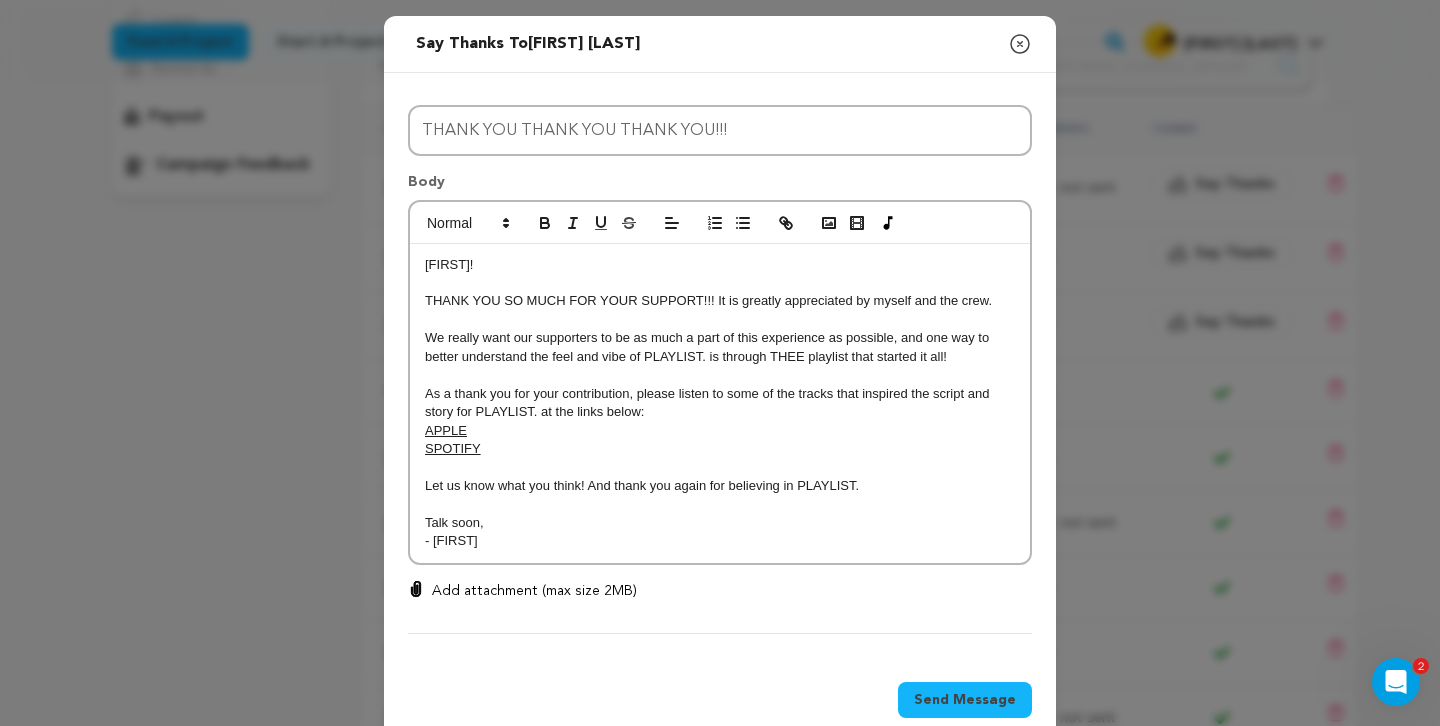 click on "Send Message" at bounding box center [965, 700] 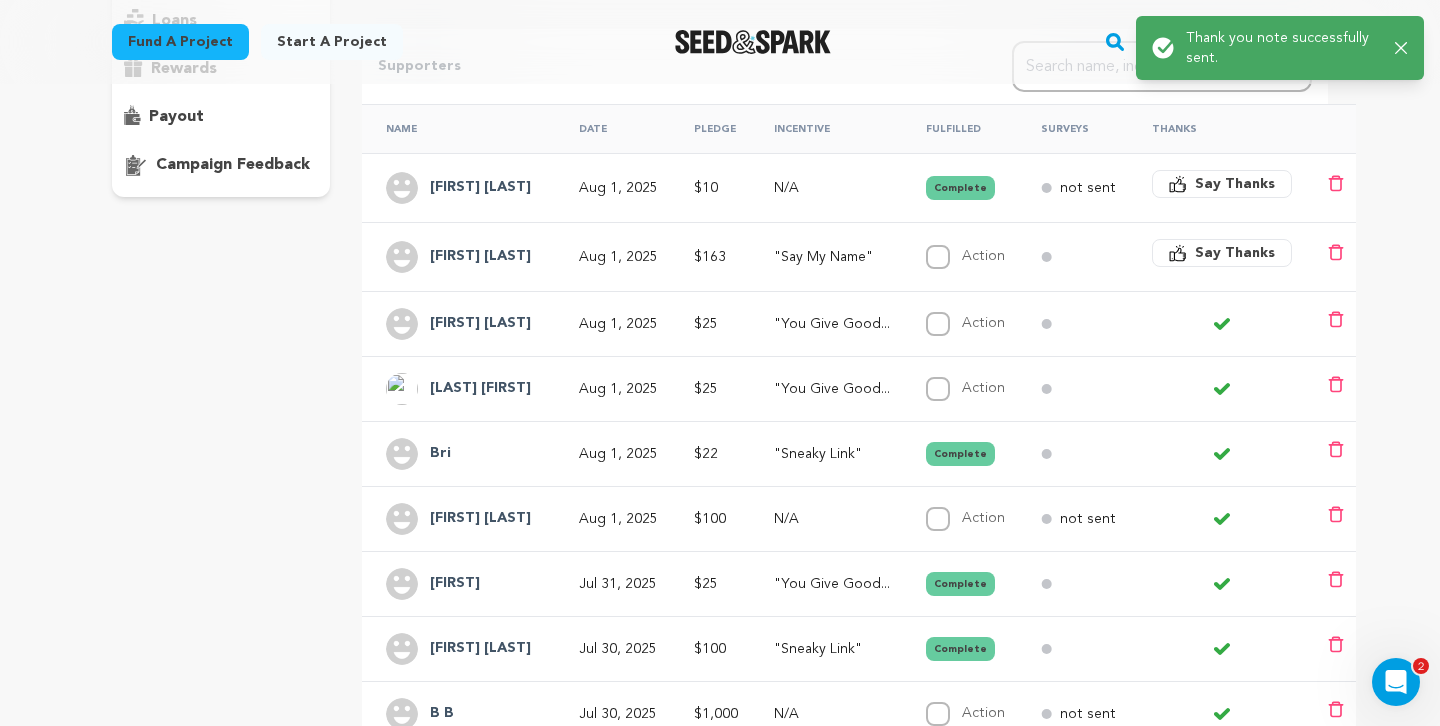 click on "Say Thanks" at bounding box center (1235, 253) 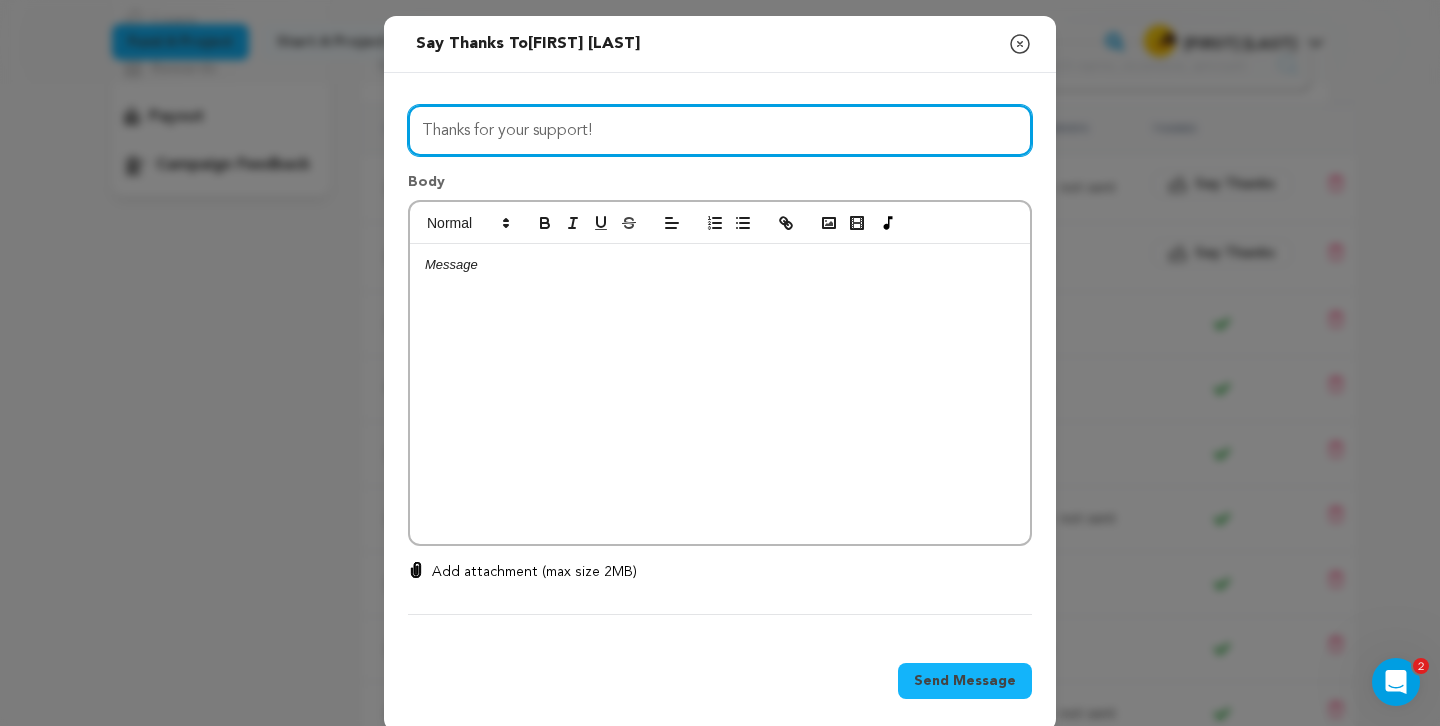 click on "Thanks for your support!" at bounding box center (720, 130) 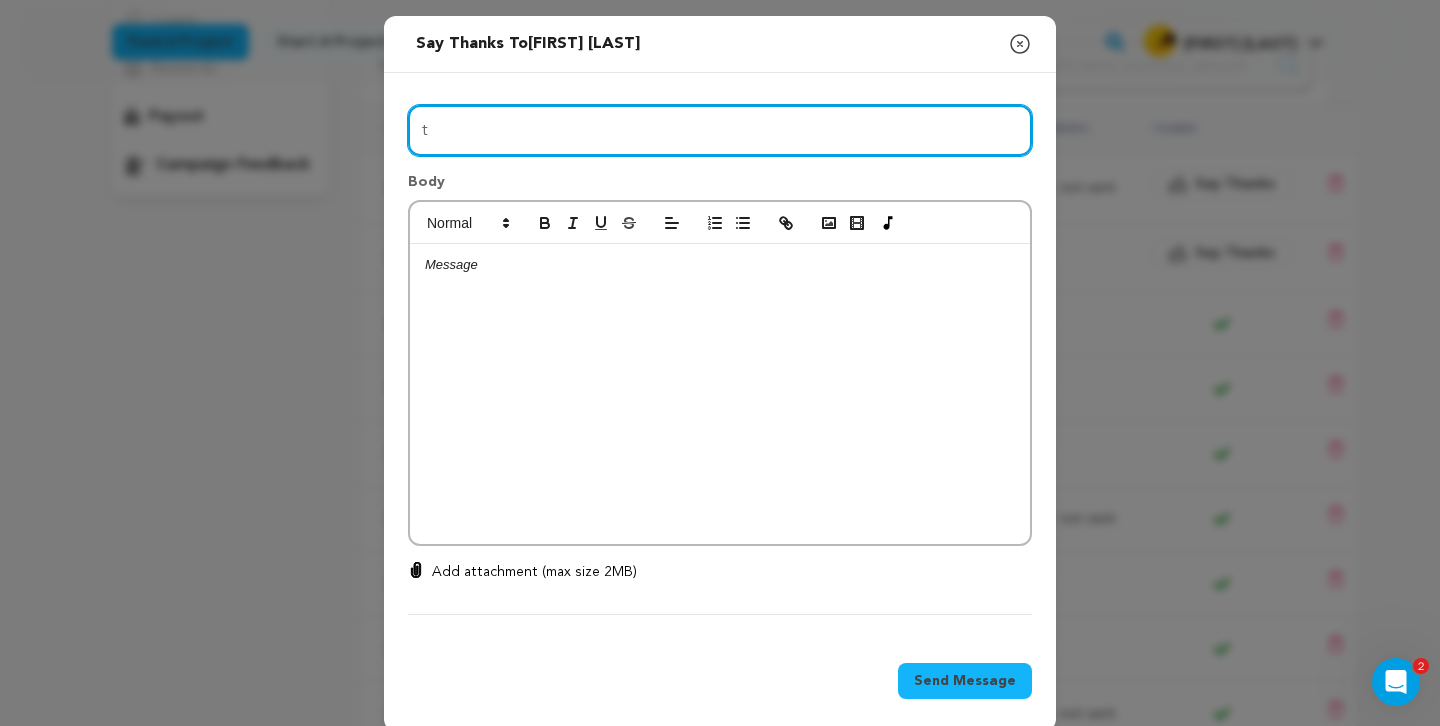 type on "THANK YOU THANK YOU THANK YOU!!!" 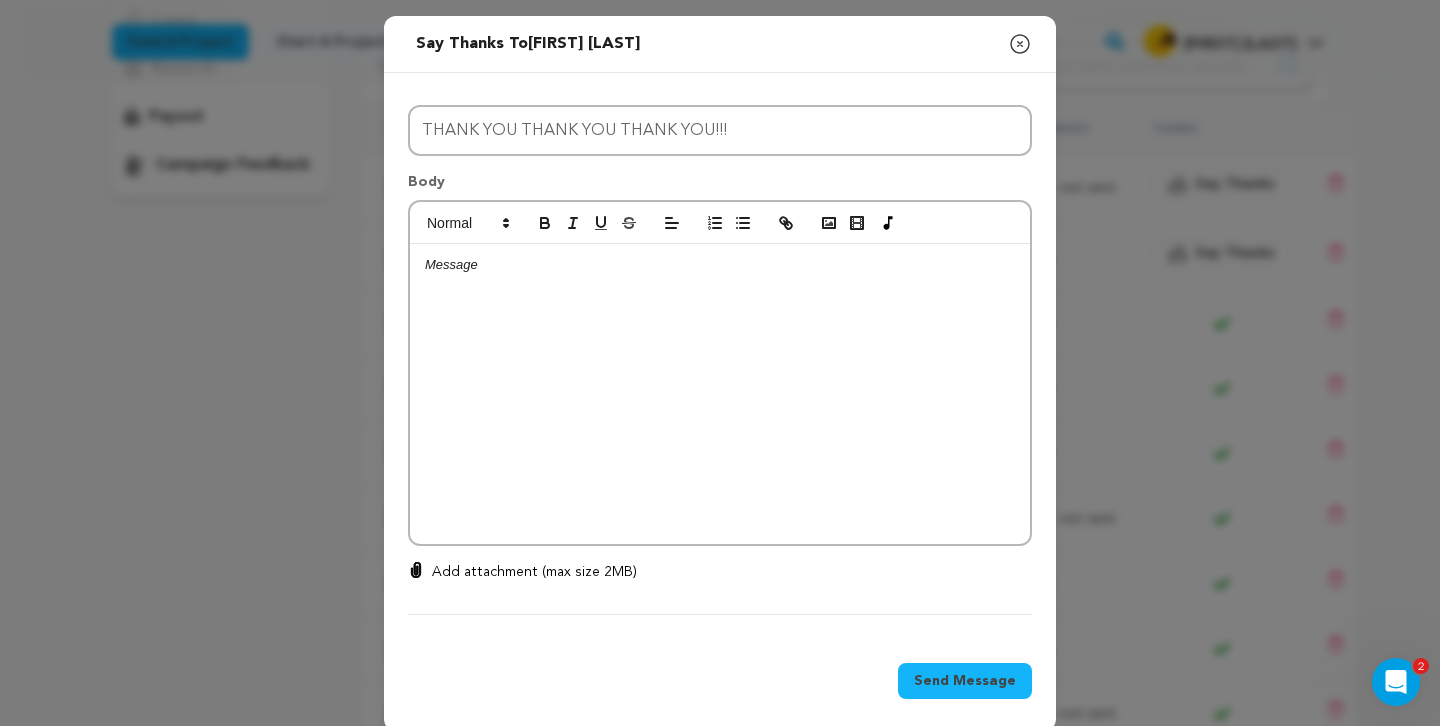 click at bounding box center [720, 394] 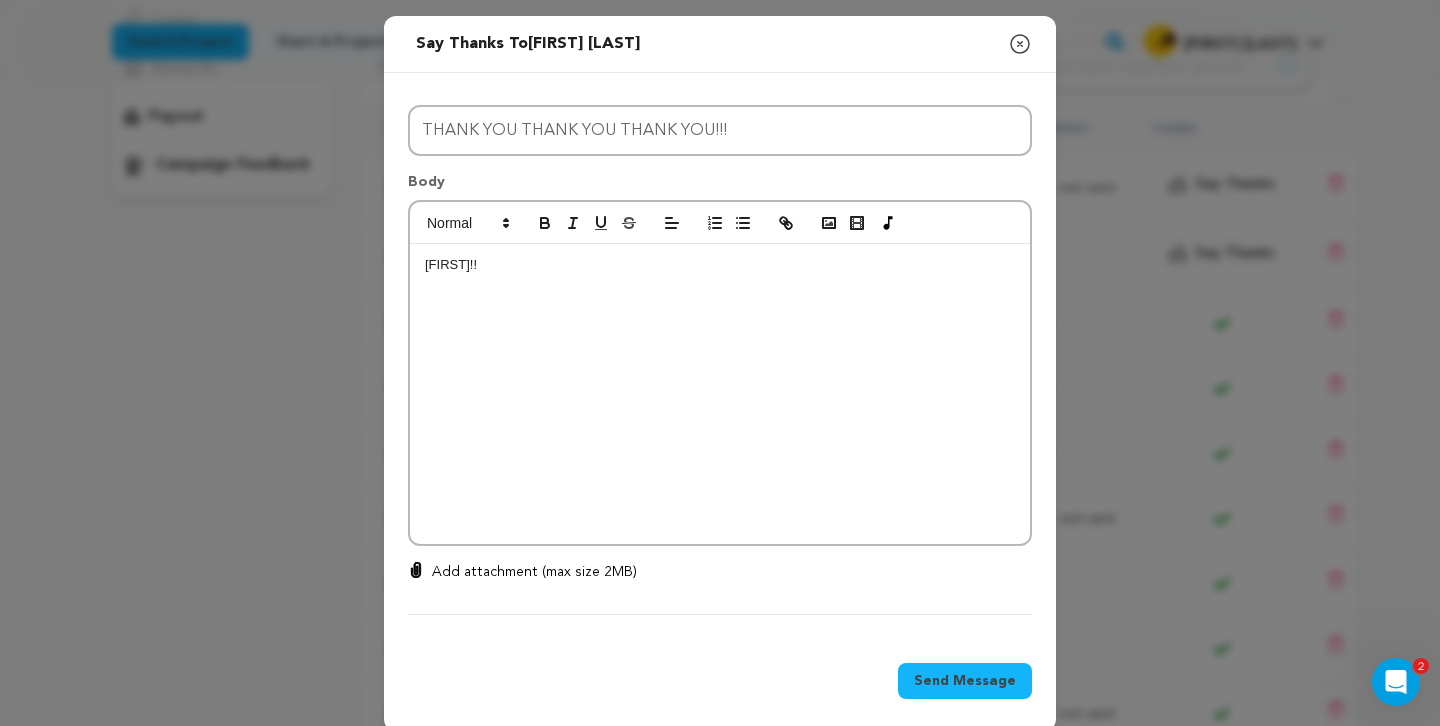 scroll, scrollTop: 0, scrollLeft: 0, axis: both 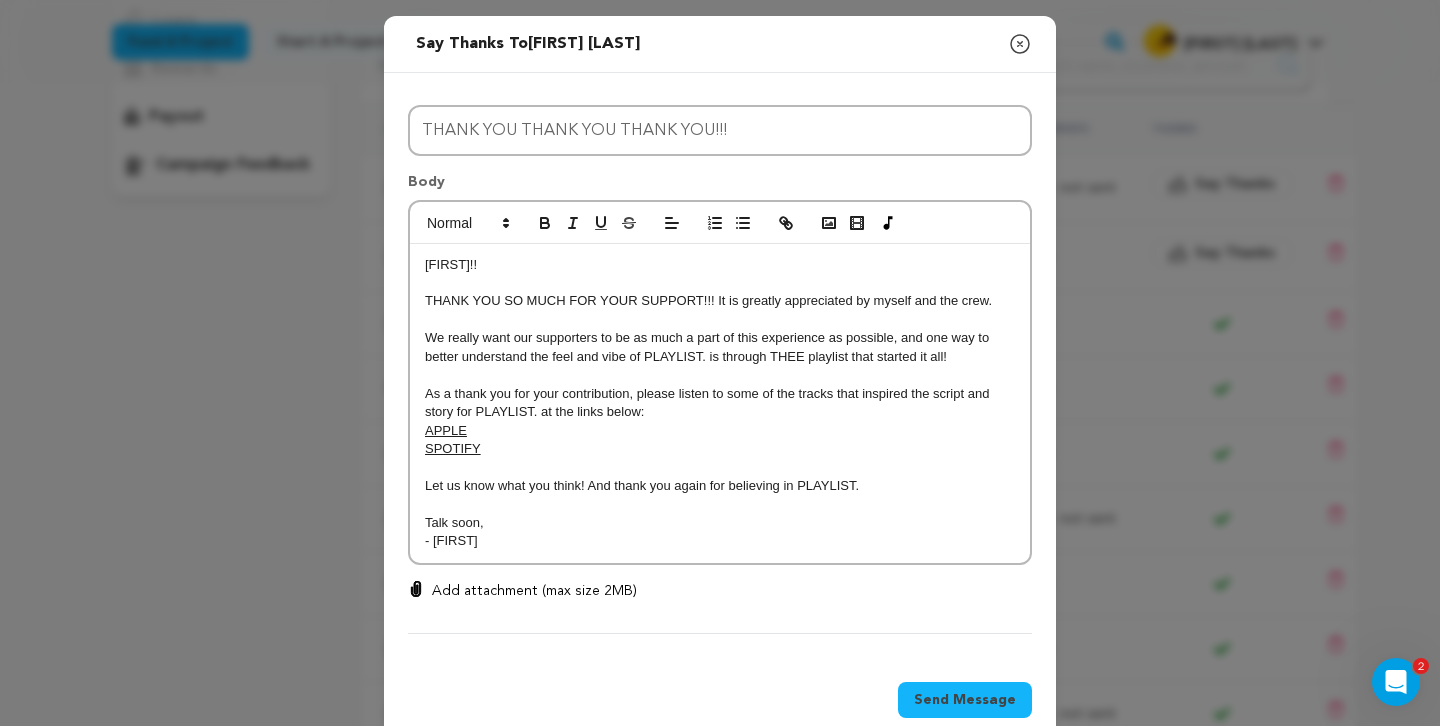 click on "Send Message" at bounding box center [965, 700] 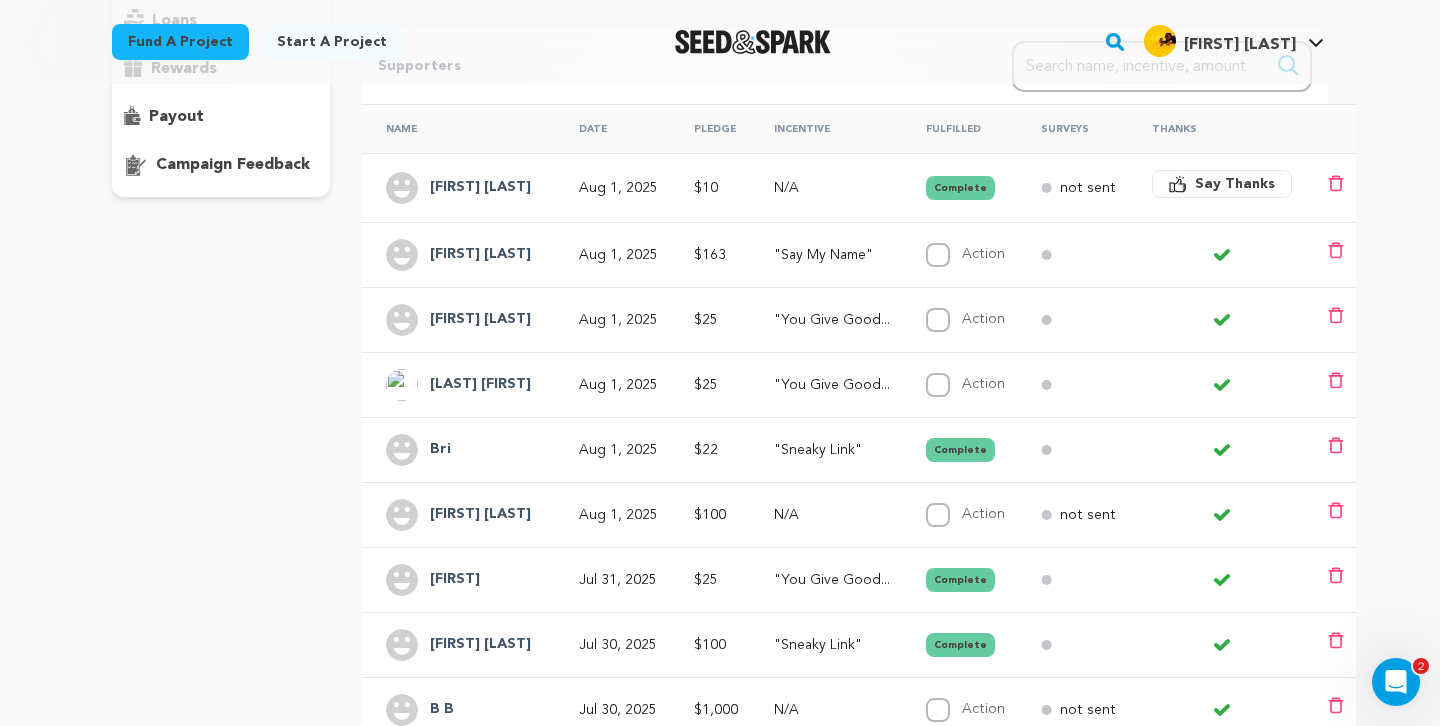 click on "Name
Date
Pledge
Incentive
Fulfilled
Surveys
Thanks
[FIRST] [LAST]
Aug 1, 2025
$10" at bounding box center (859, 455) 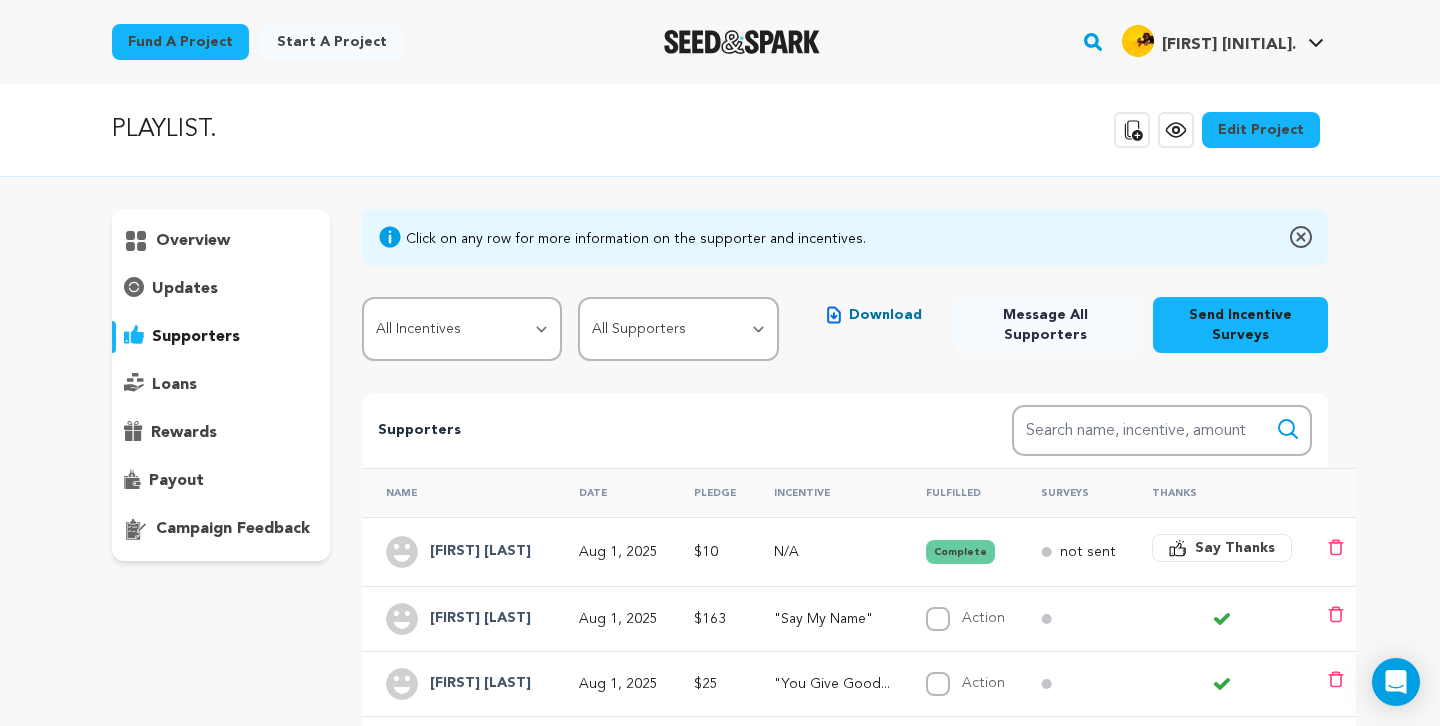 scroll, scrollTop: 364, scrollLeft: 0, axis: vertical 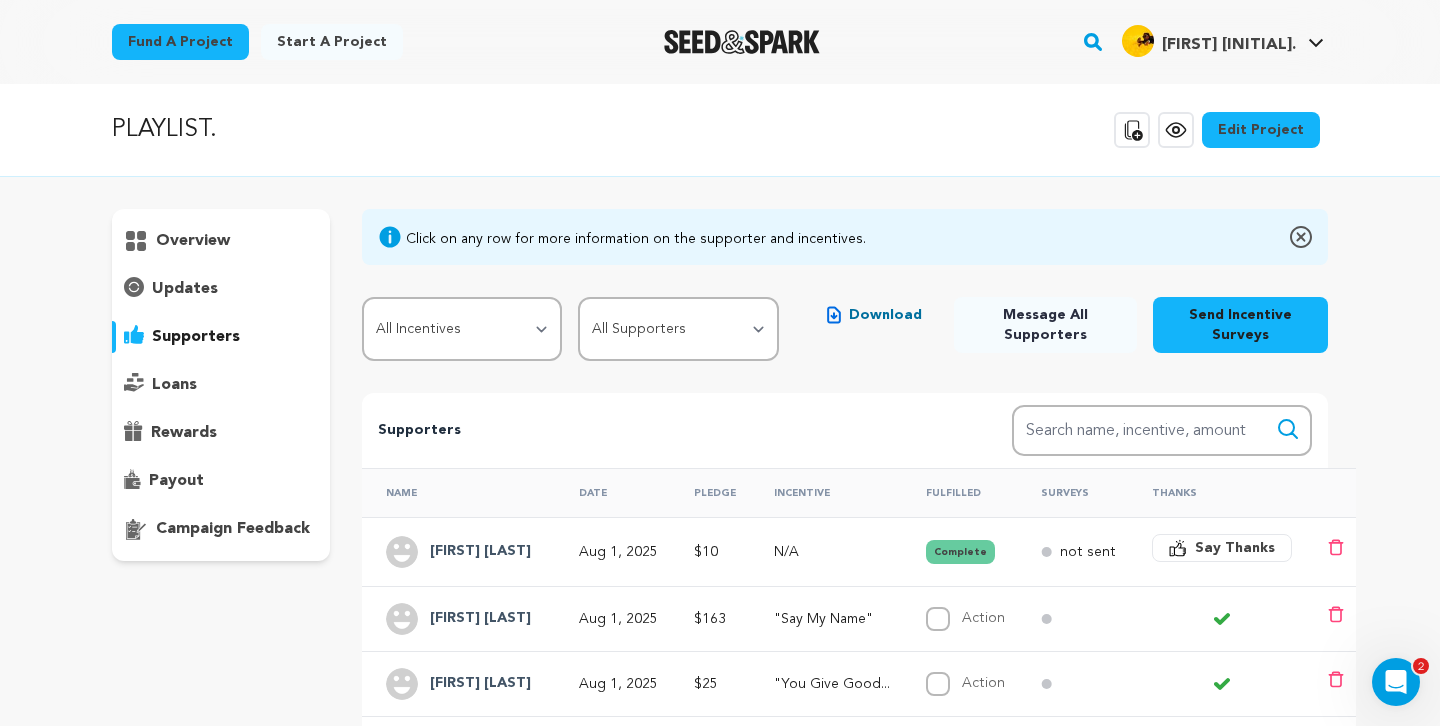 click on "overview" at bounding box center (193, 241) 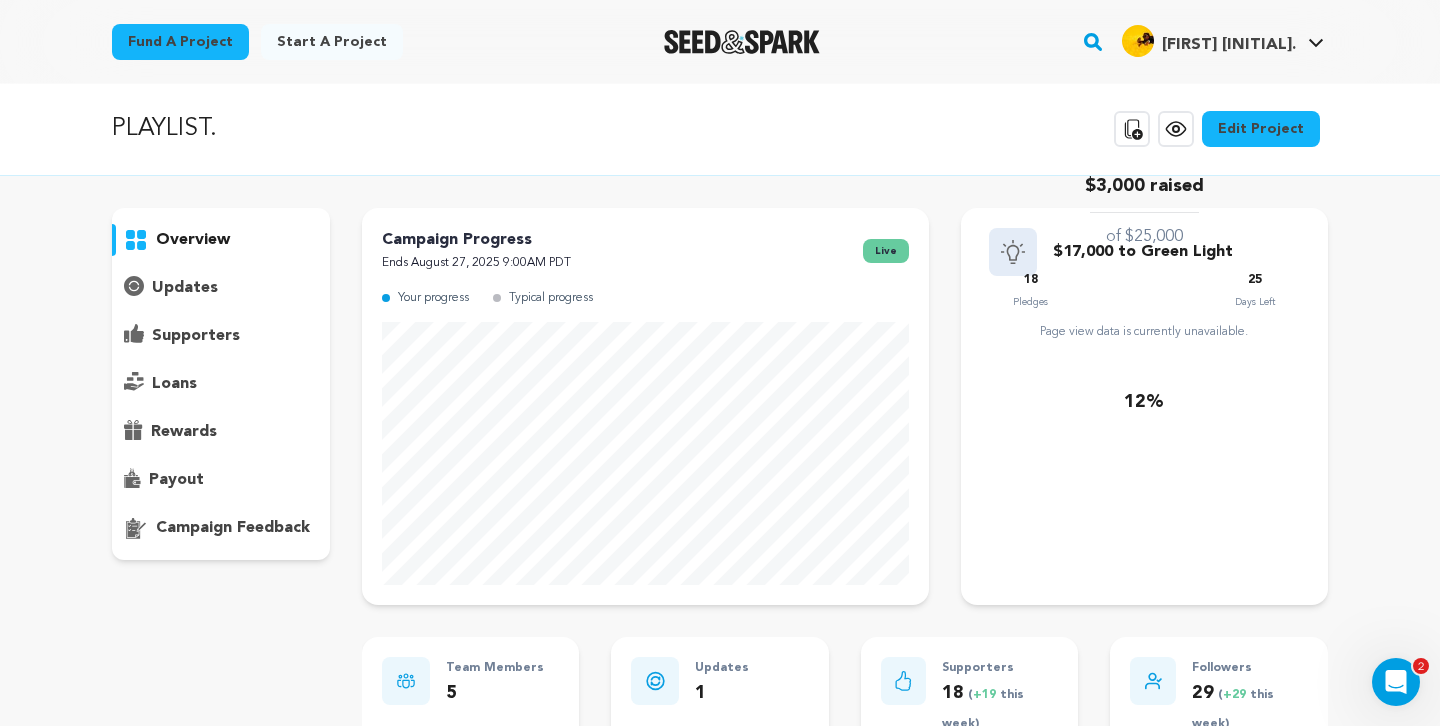scroll, scrollTop: 0, scrollLeft: 0, axis: both 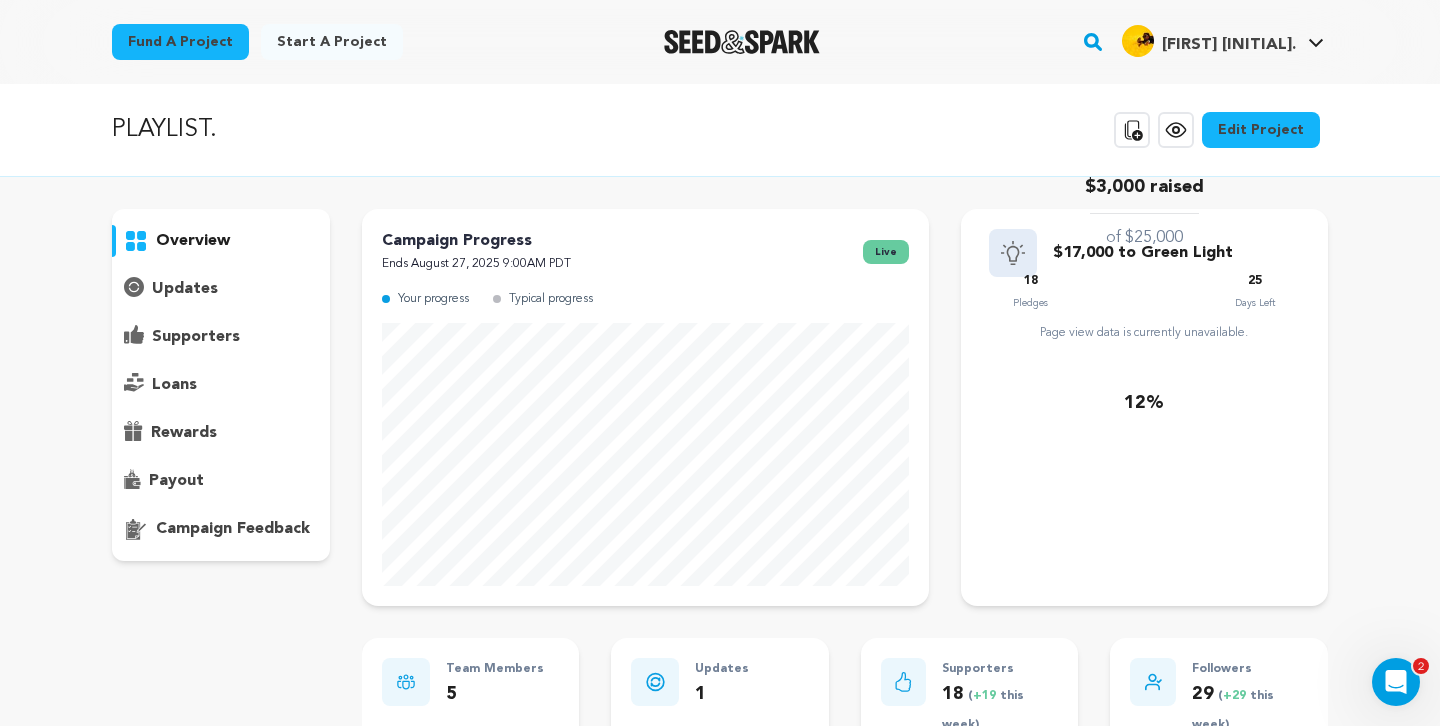 click on "supporters" at bounding box center (196, 337) 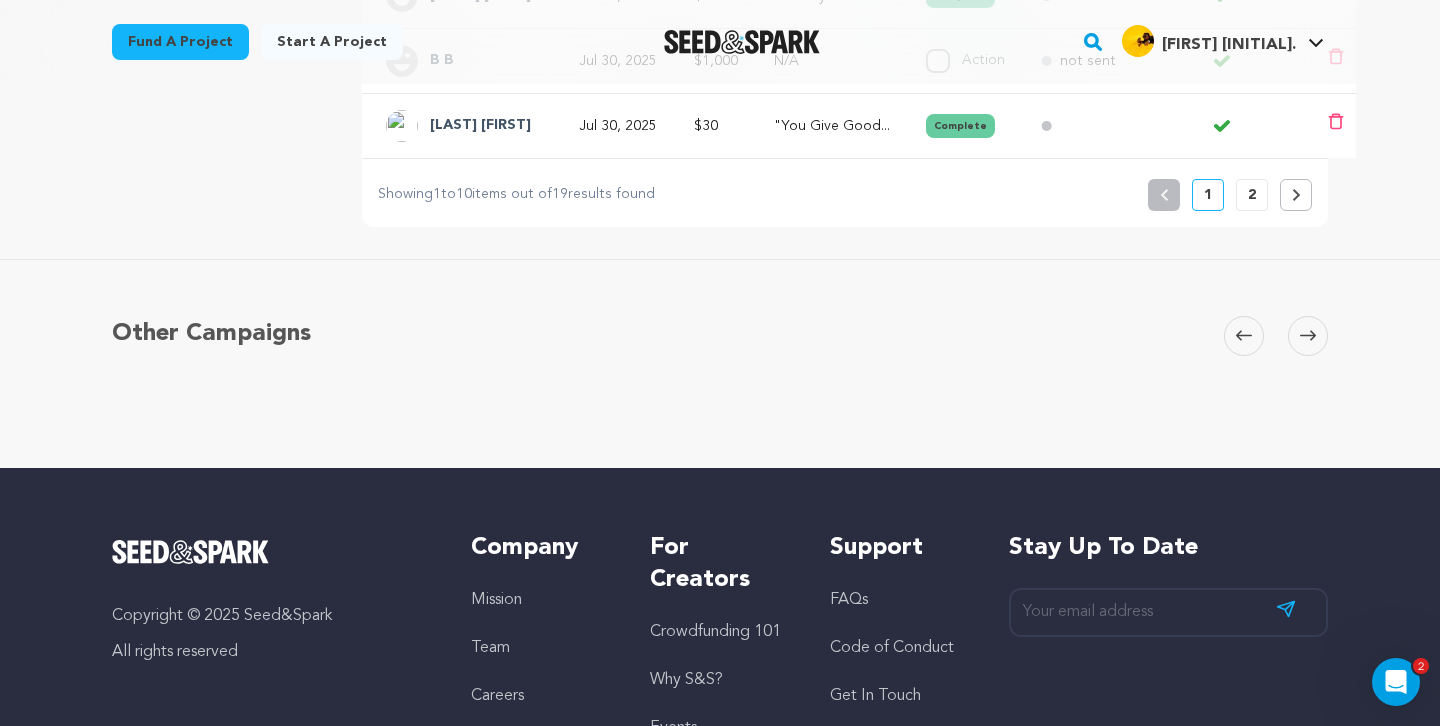 scroll, scrollTop: 996, scrollLeft: 0, axis: vertical 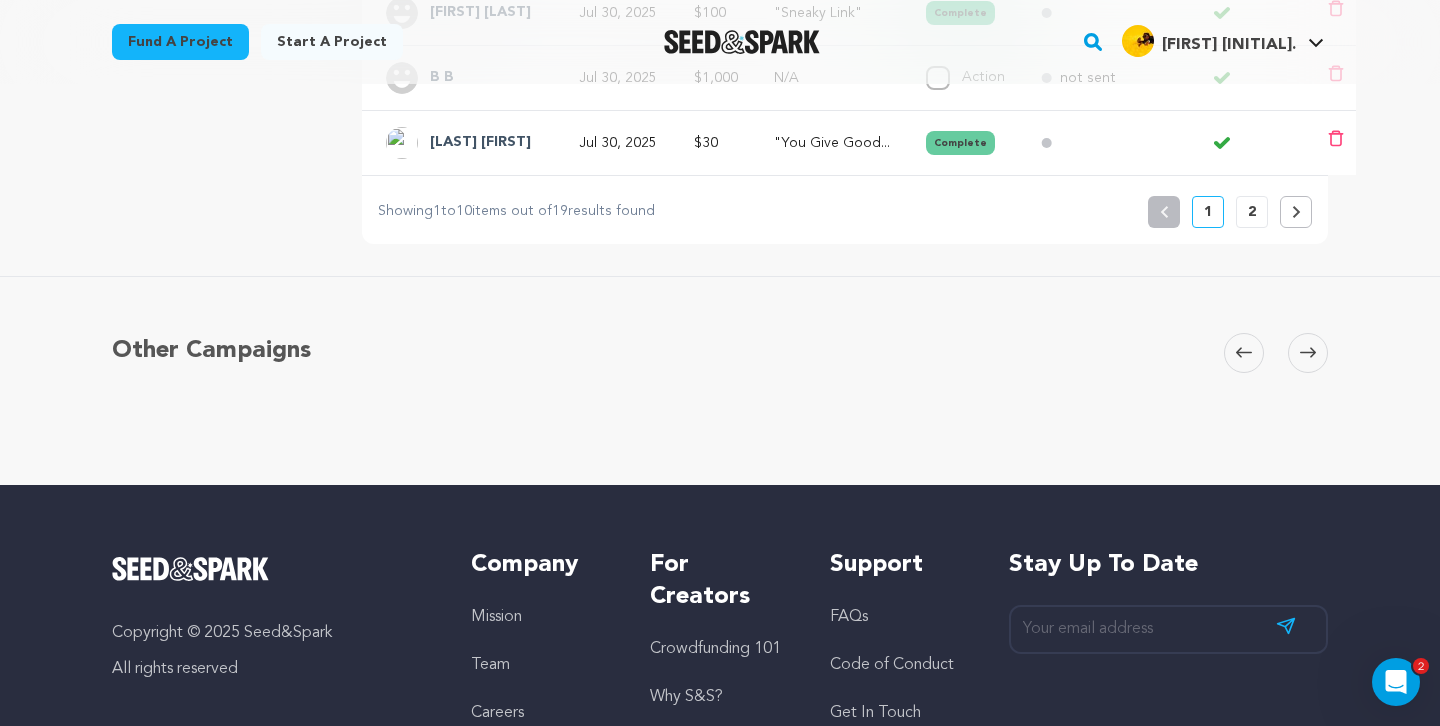 click on "2" at bounding box center [1252, 212] 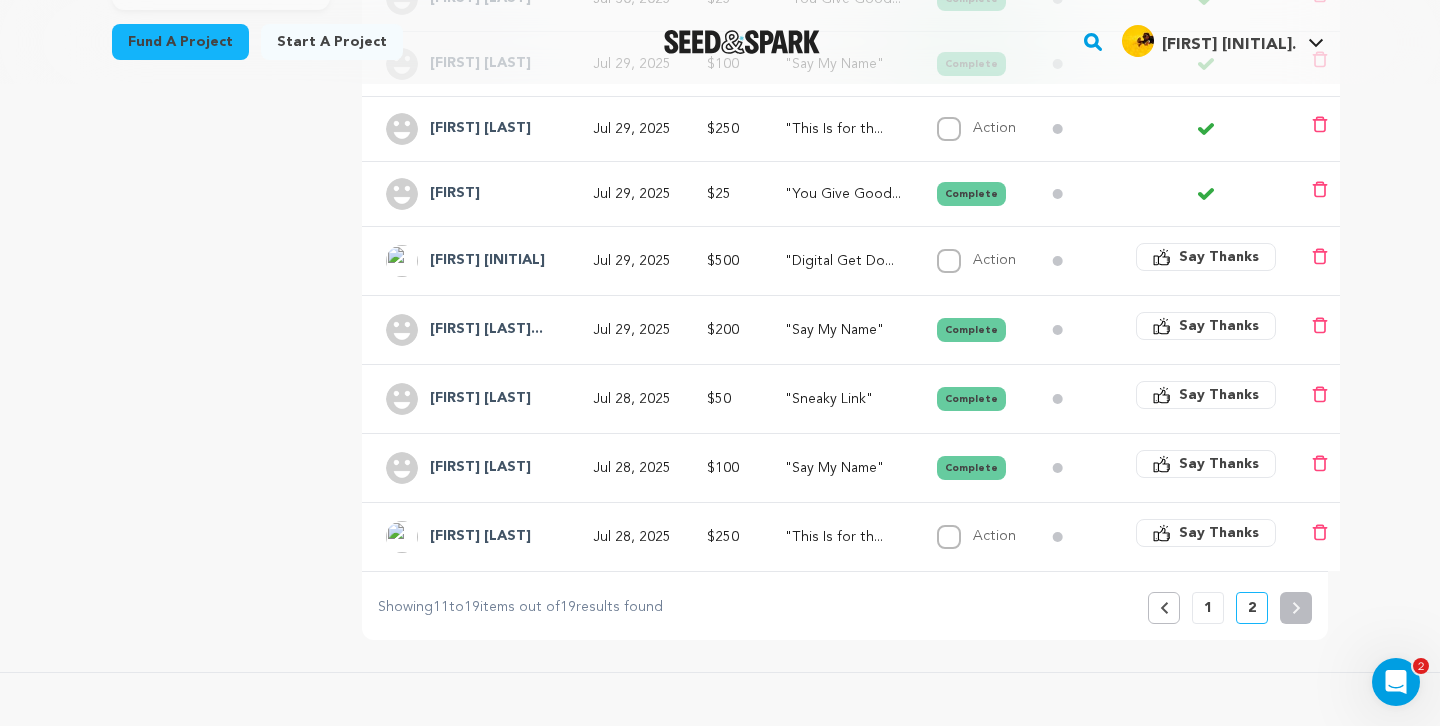 scroll, scrollTop: 553, scrollLeft: 0, axis: vertical 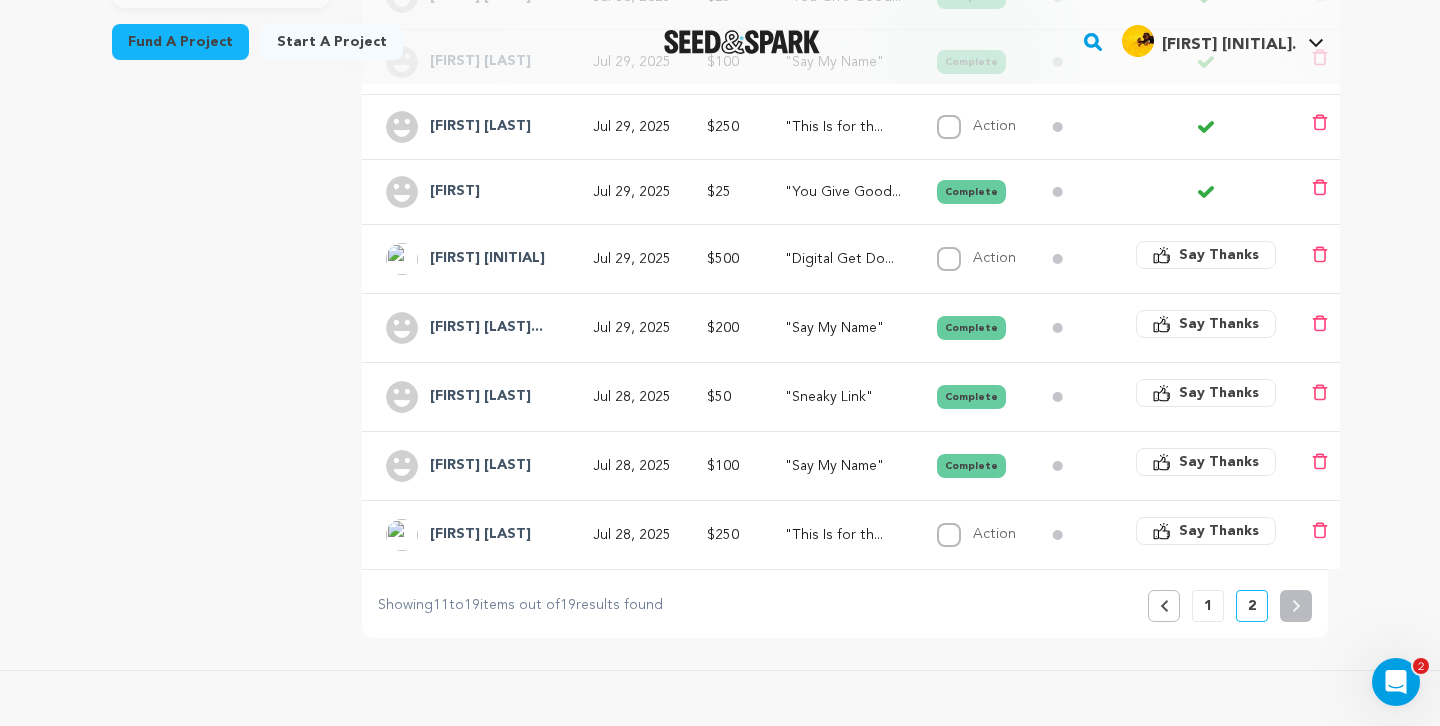 click on "1" at bounding box center [1208, 606] 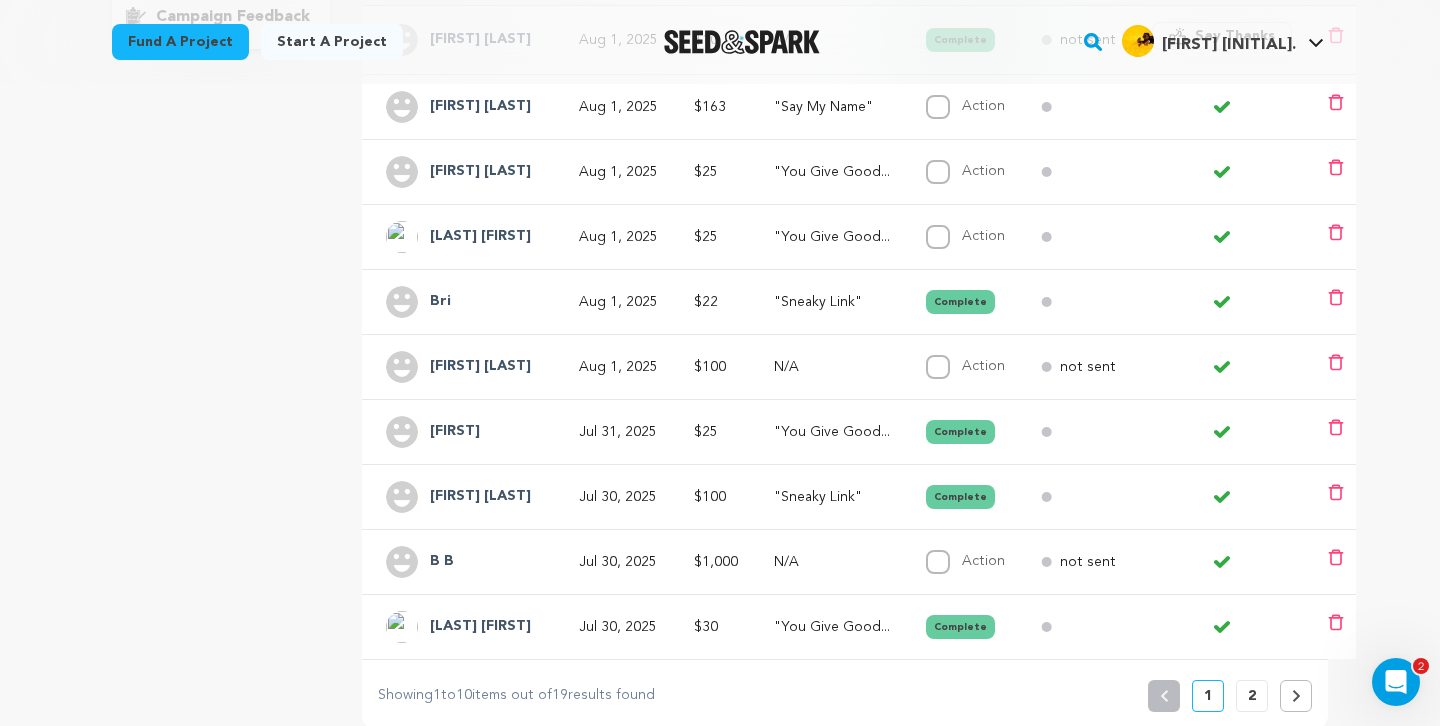 scroll, scrollTop: 515, scrollLeft: 0, axis: vertical 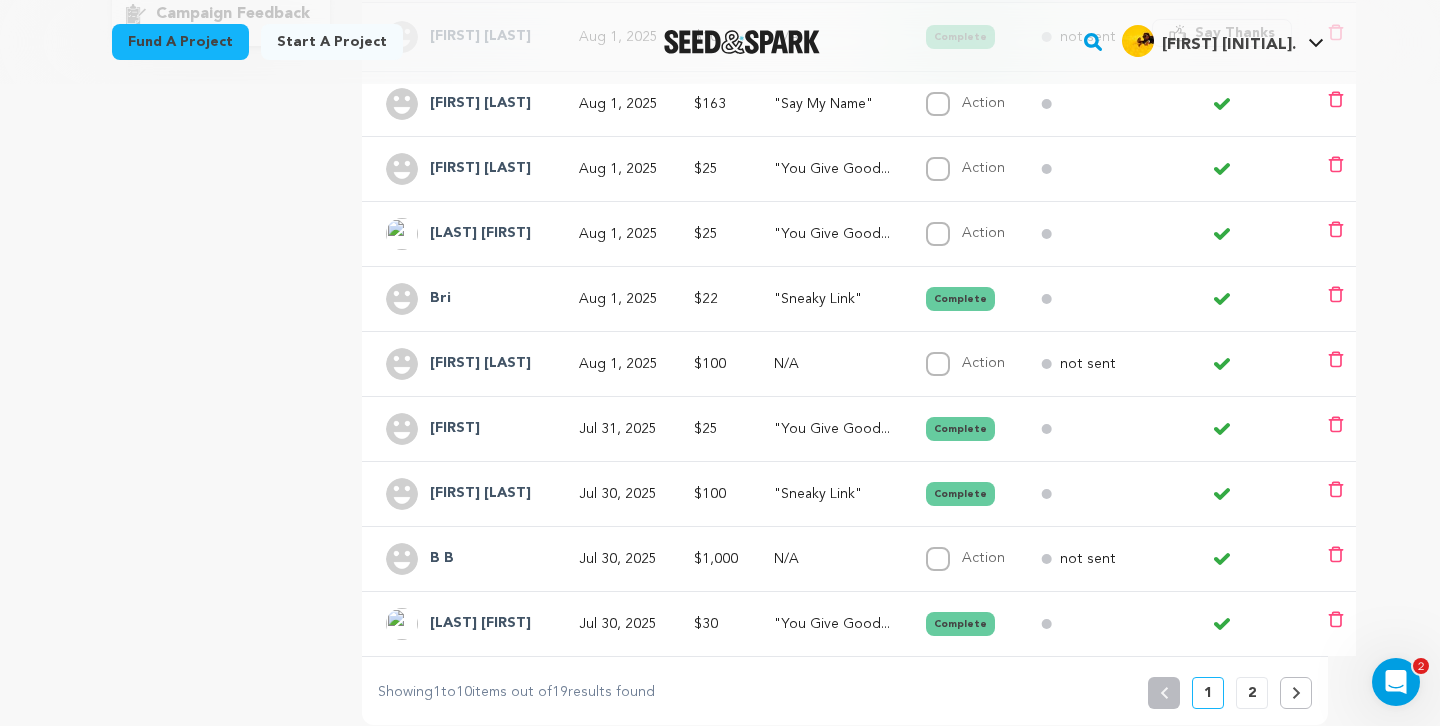 click on "2" at bounding box center [1252, 693] 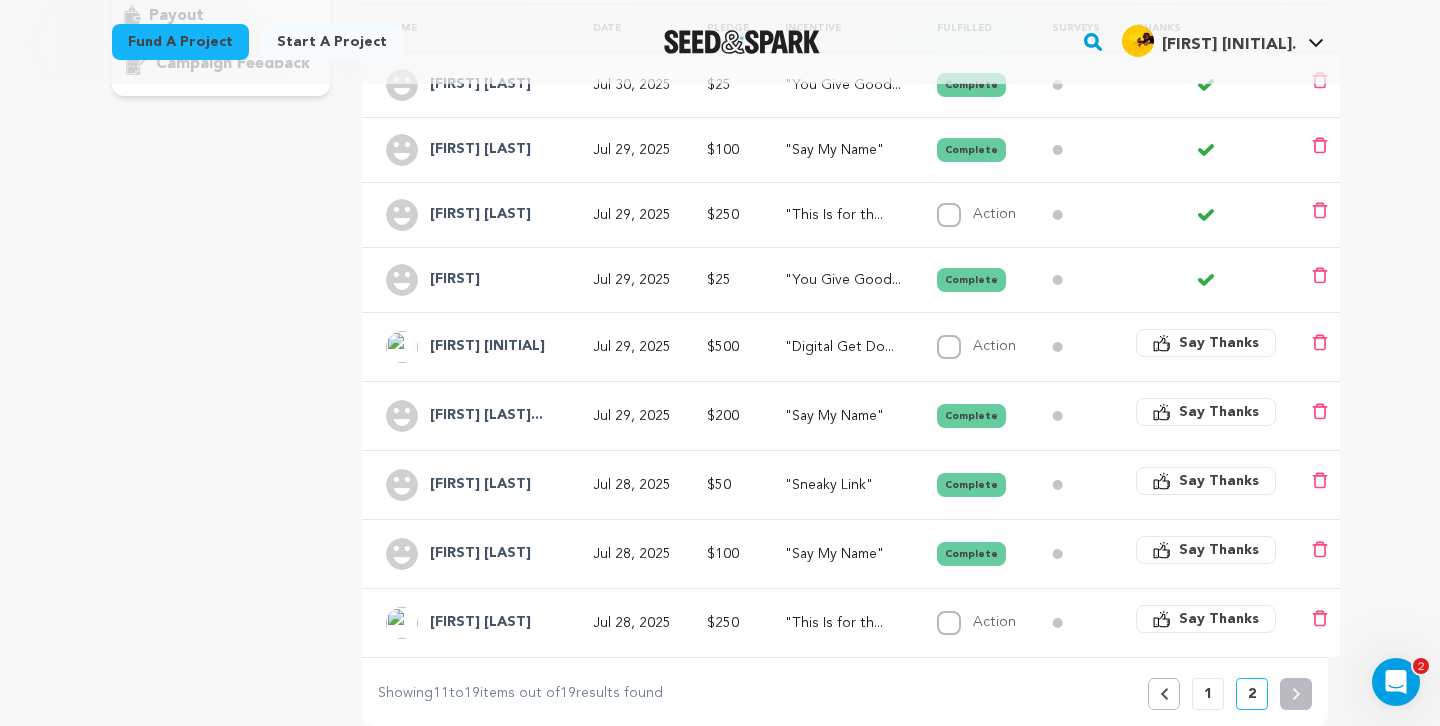 scroll, scrollTop: 474, scrollLeft: 0, axis: vertical 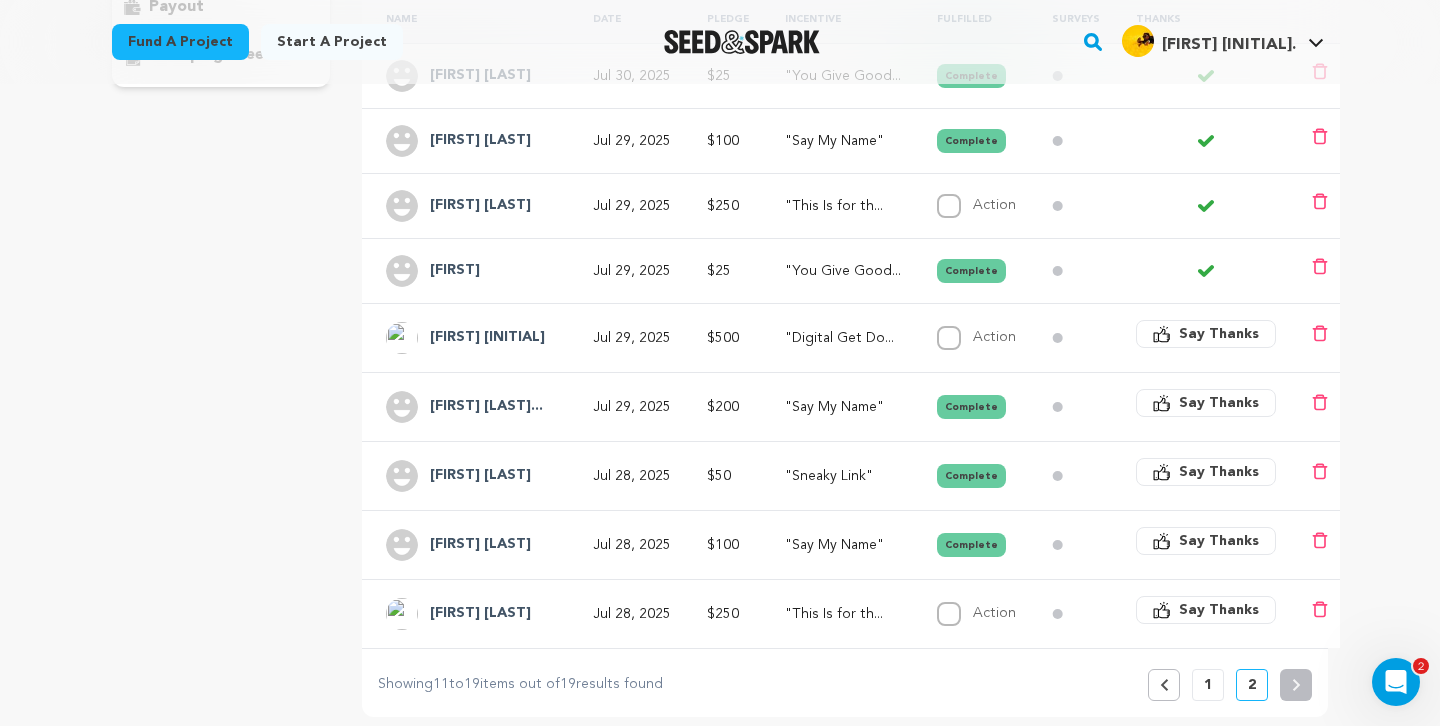 click on "1" at bounding box center [1208, 685] 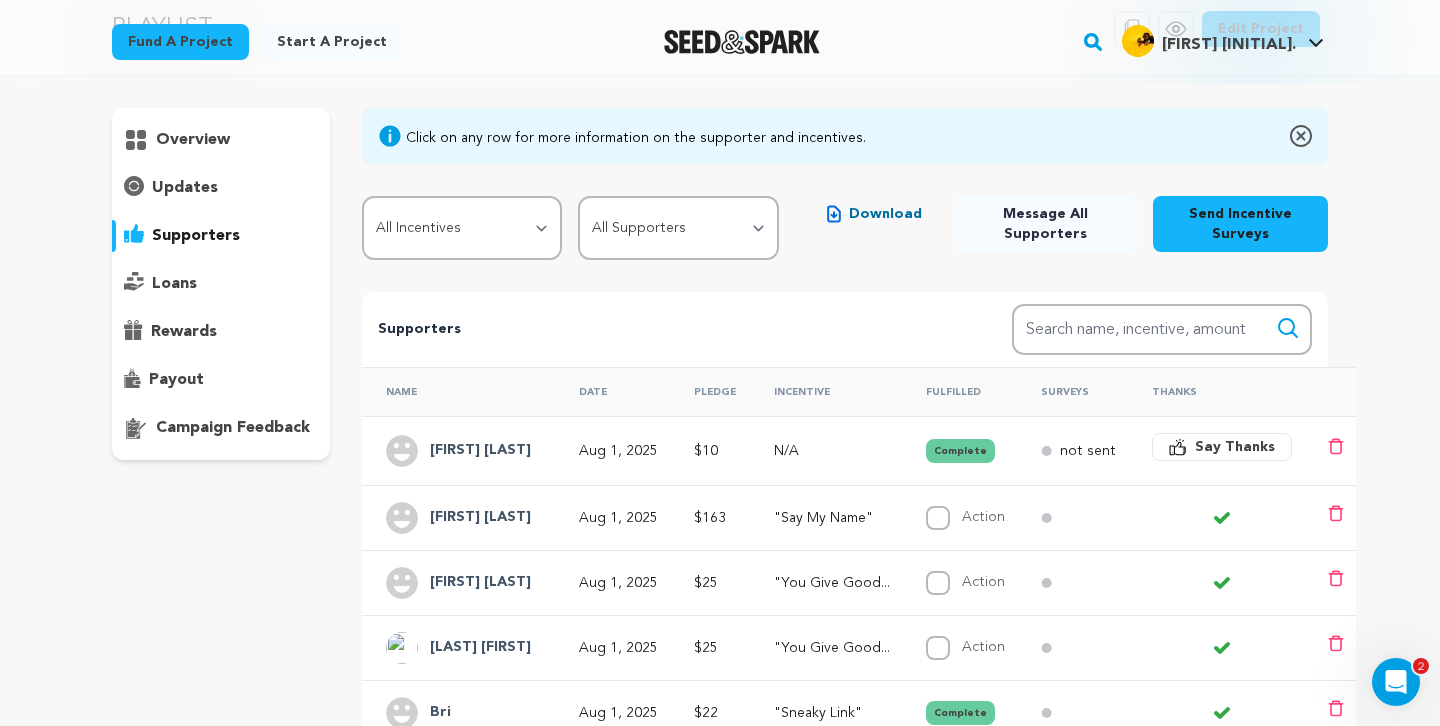 scroll, scrollTop: 0, scrollLeft: 0, axis: both 